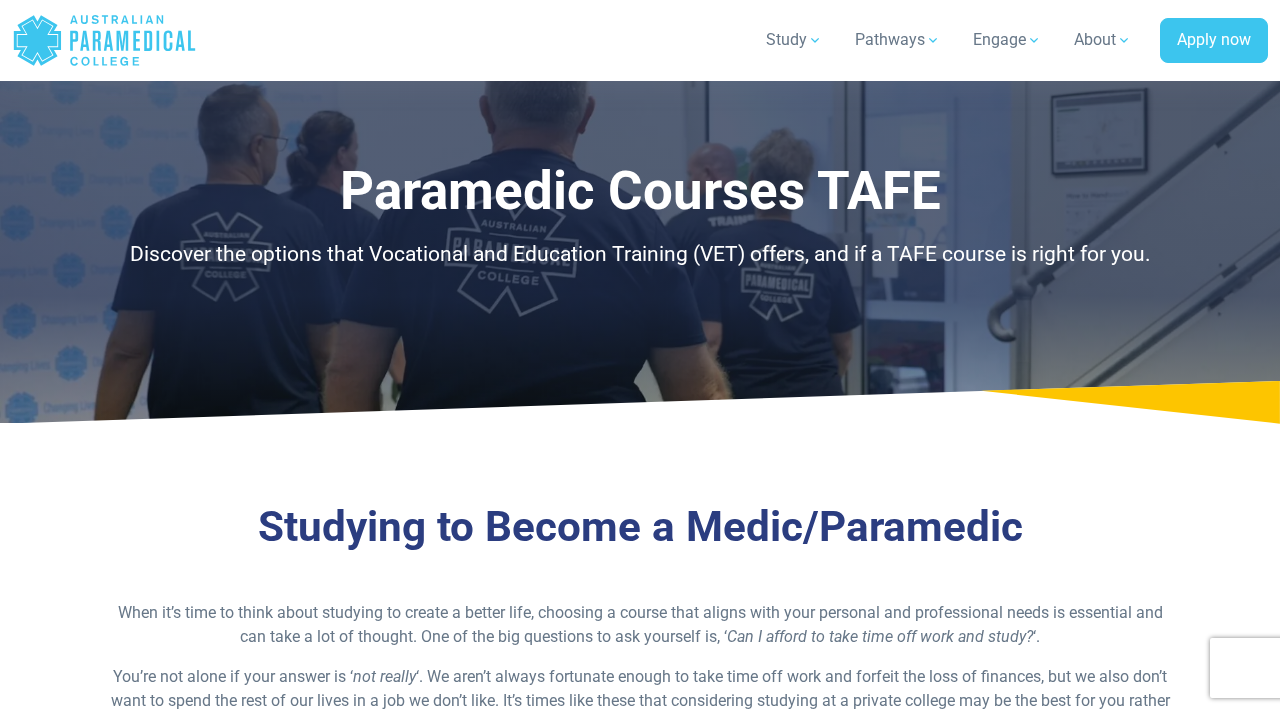 scroll, scrollTop: 3665, scrollLeft: 0, axis: vertical 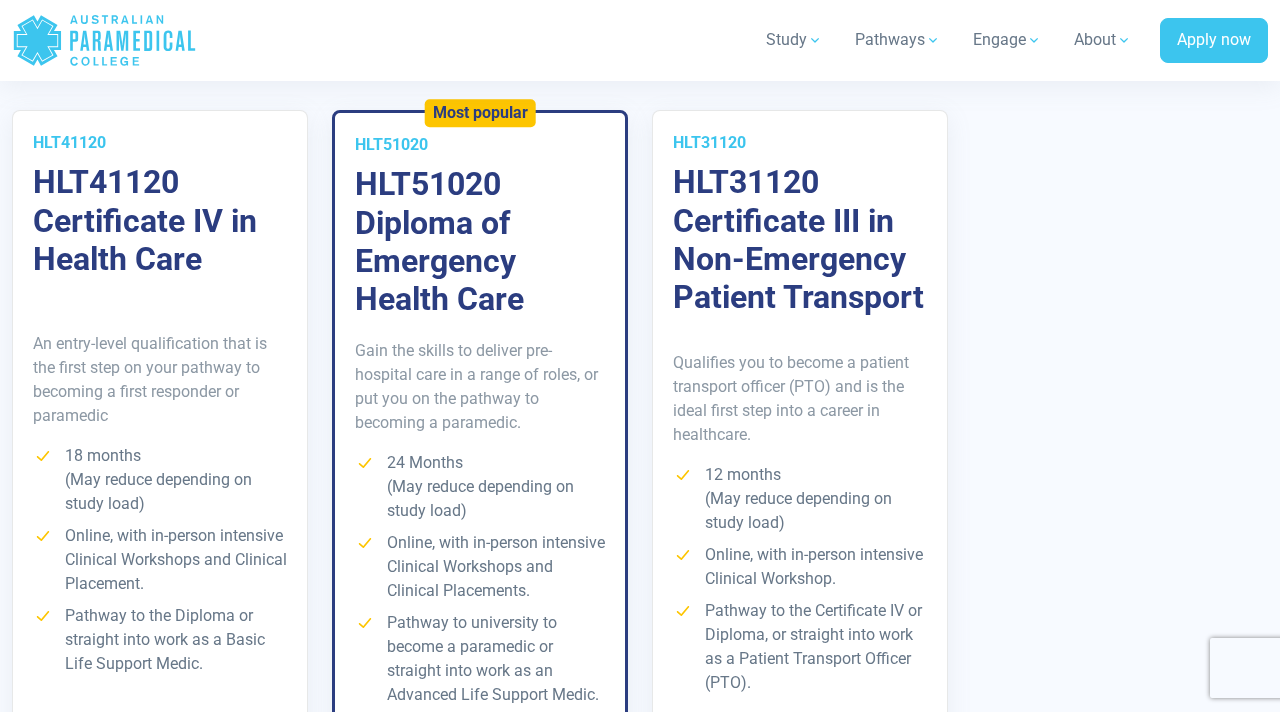 click on "Qualifies you to become a patient transport officer (PTO) and is the ideal first step into a career in healthcare." at bounding box center [800, 399] 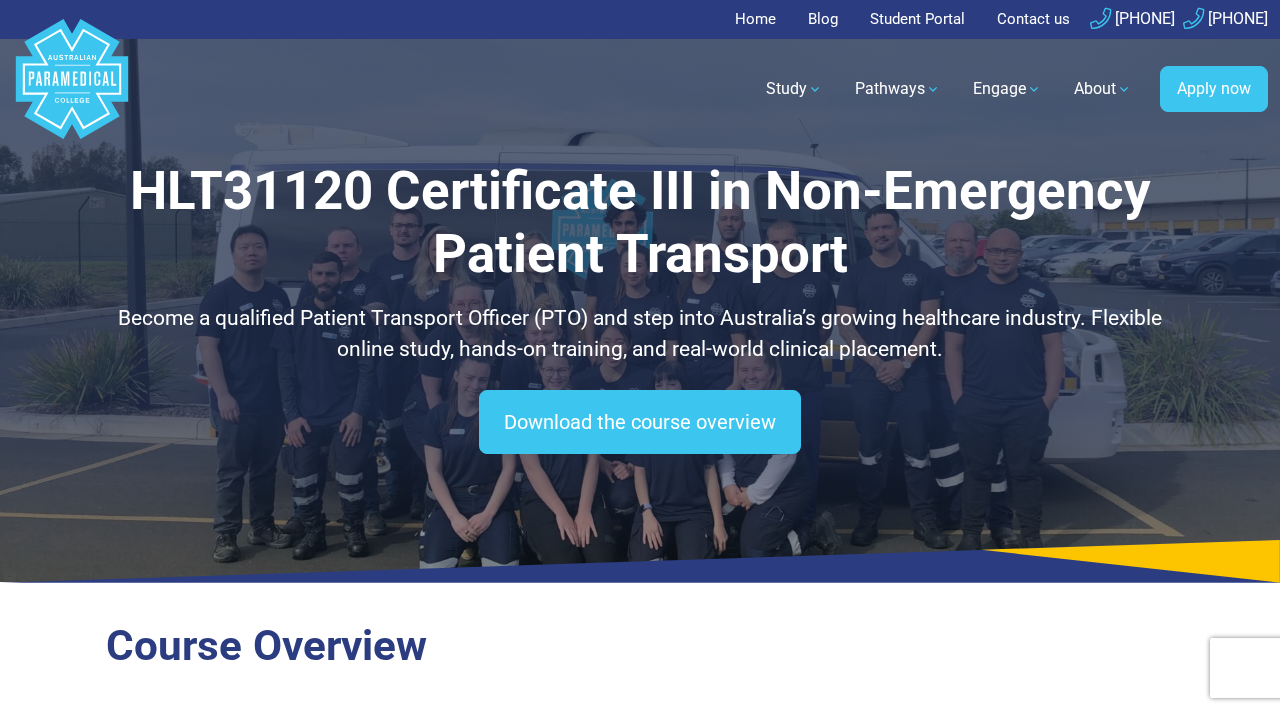 scroll, scrollTop: 0, scrollLeft: 0, axis: both 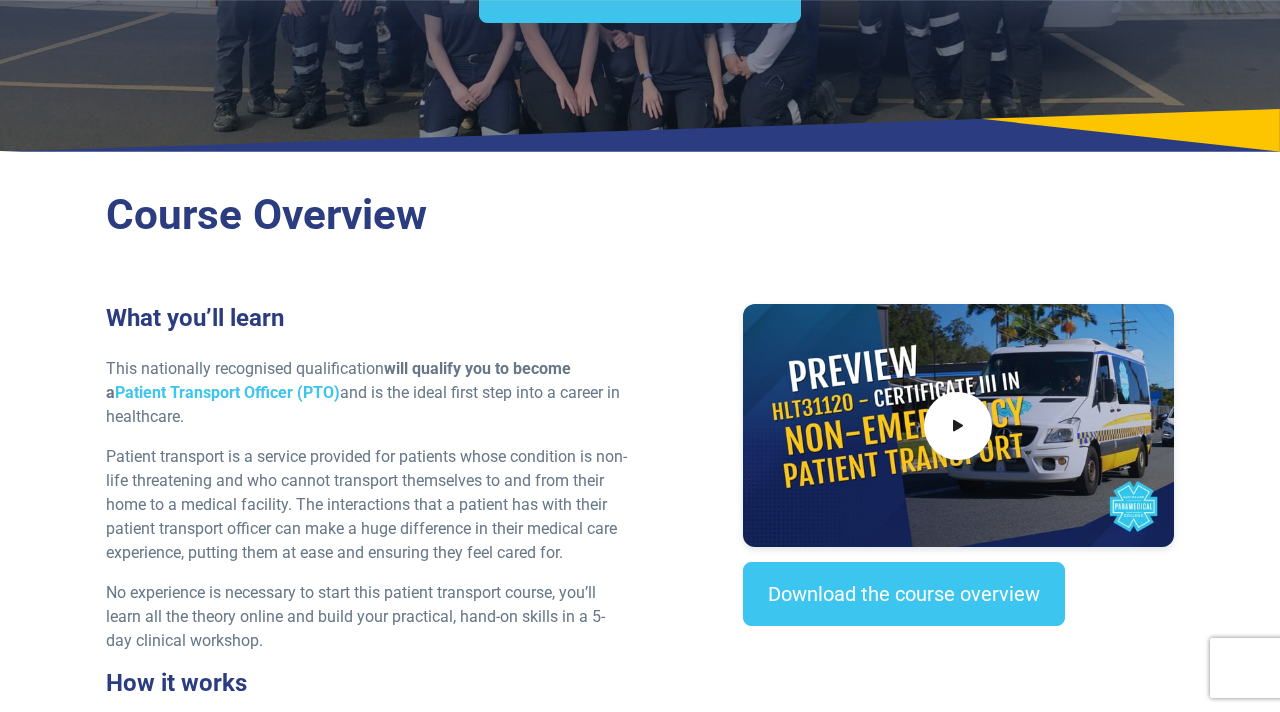 click at bounding box center (958, 425) 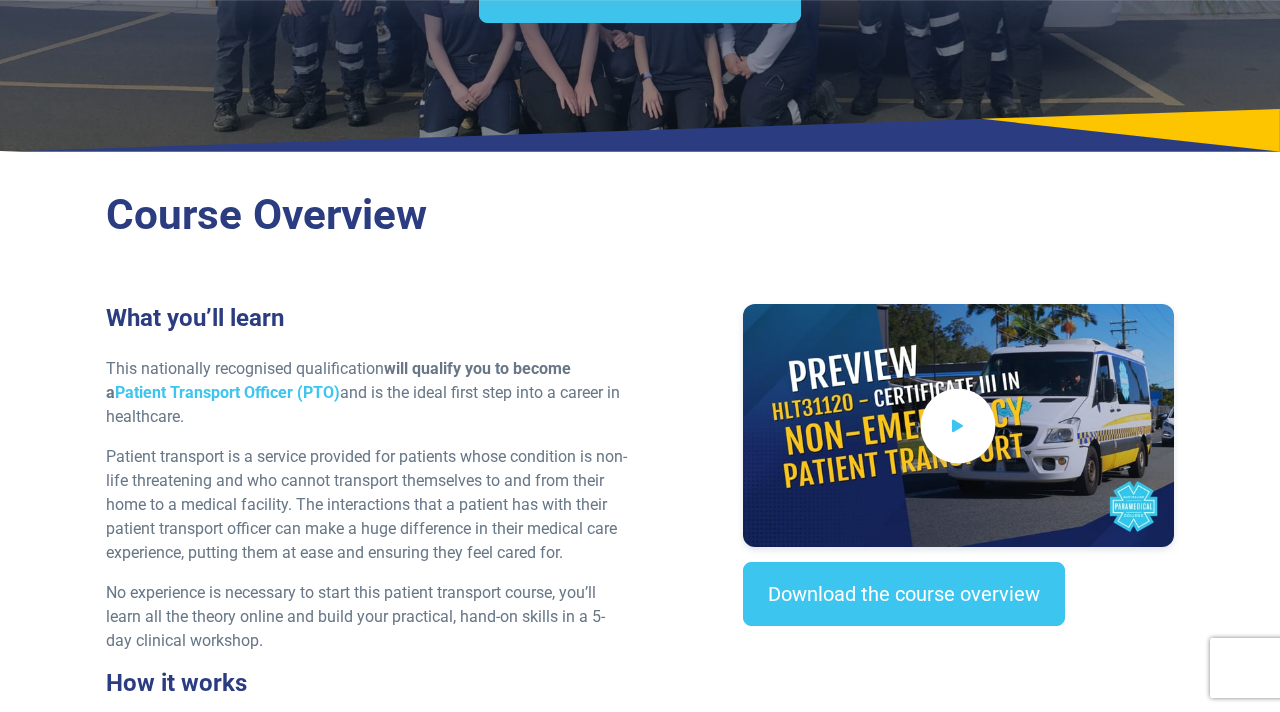click at bounding box center [958, 425] 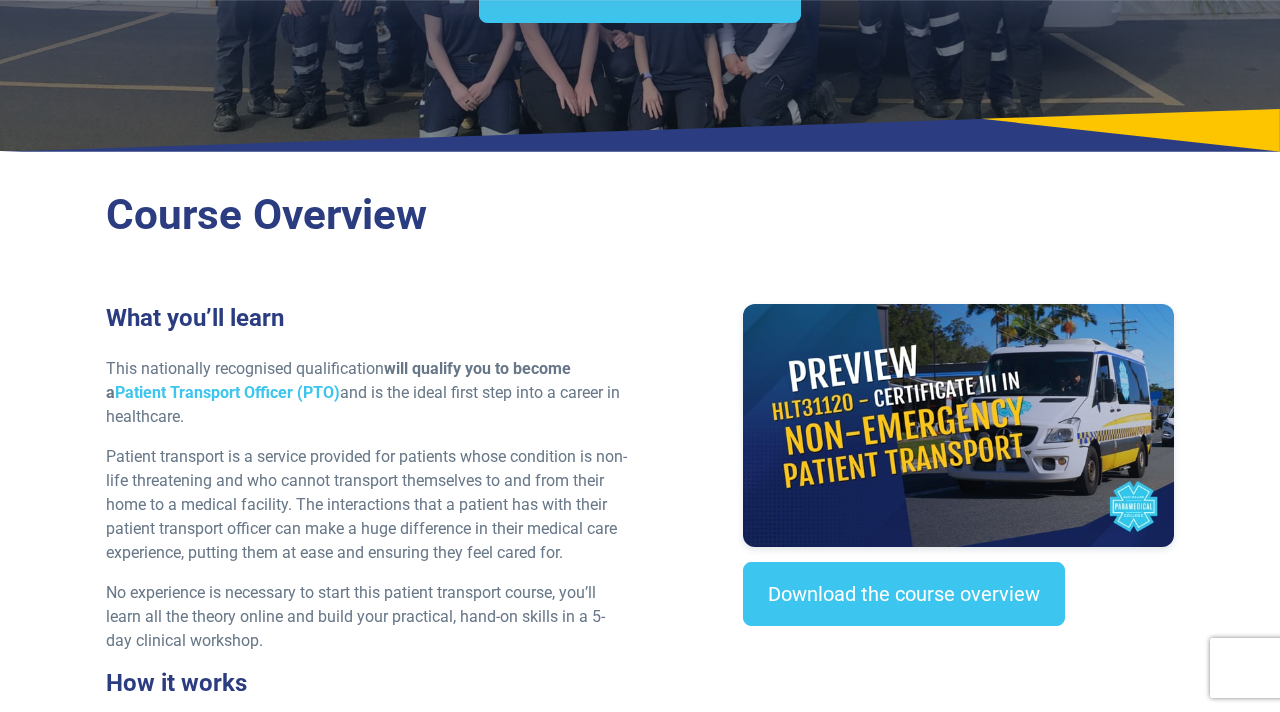 click at bounding box center (958, 425) 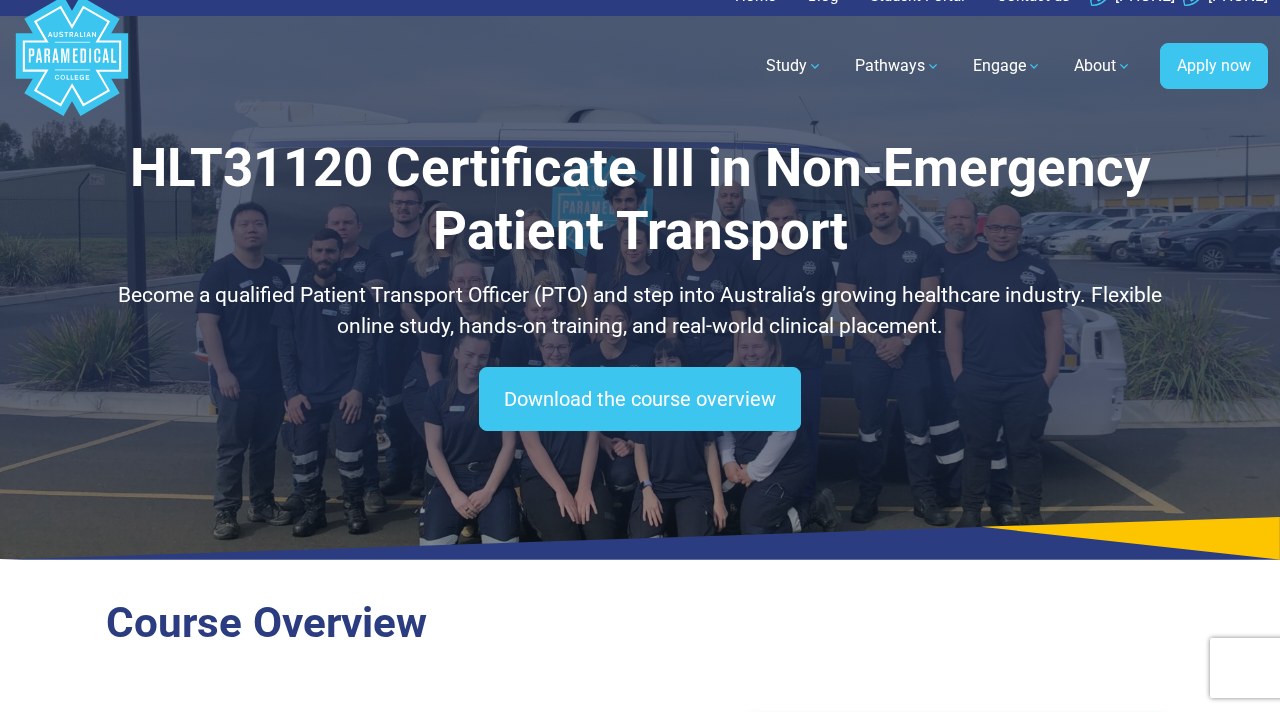 scroll, scrollTop: 0, scrollLeft: 0, axis: both 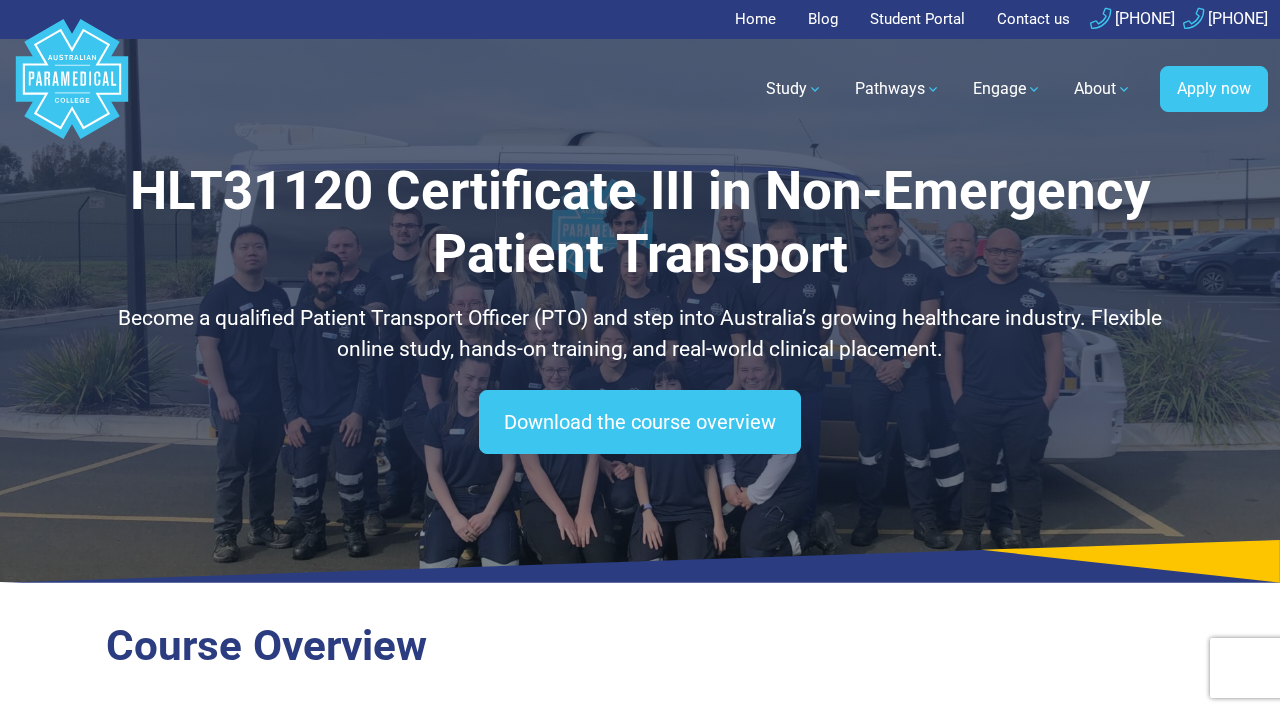 click on "Download the course overview" at bounding box center [640, 422] 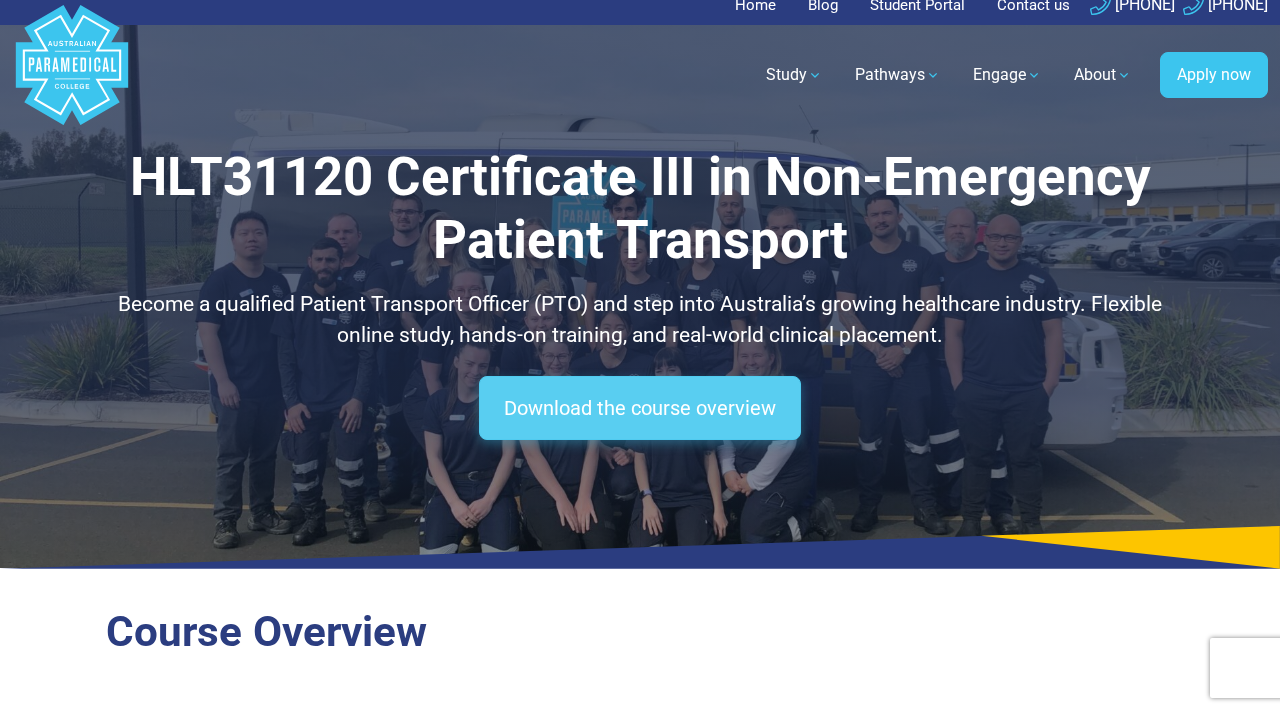 click on "Download the course overview" at bounding box center [640, 408] 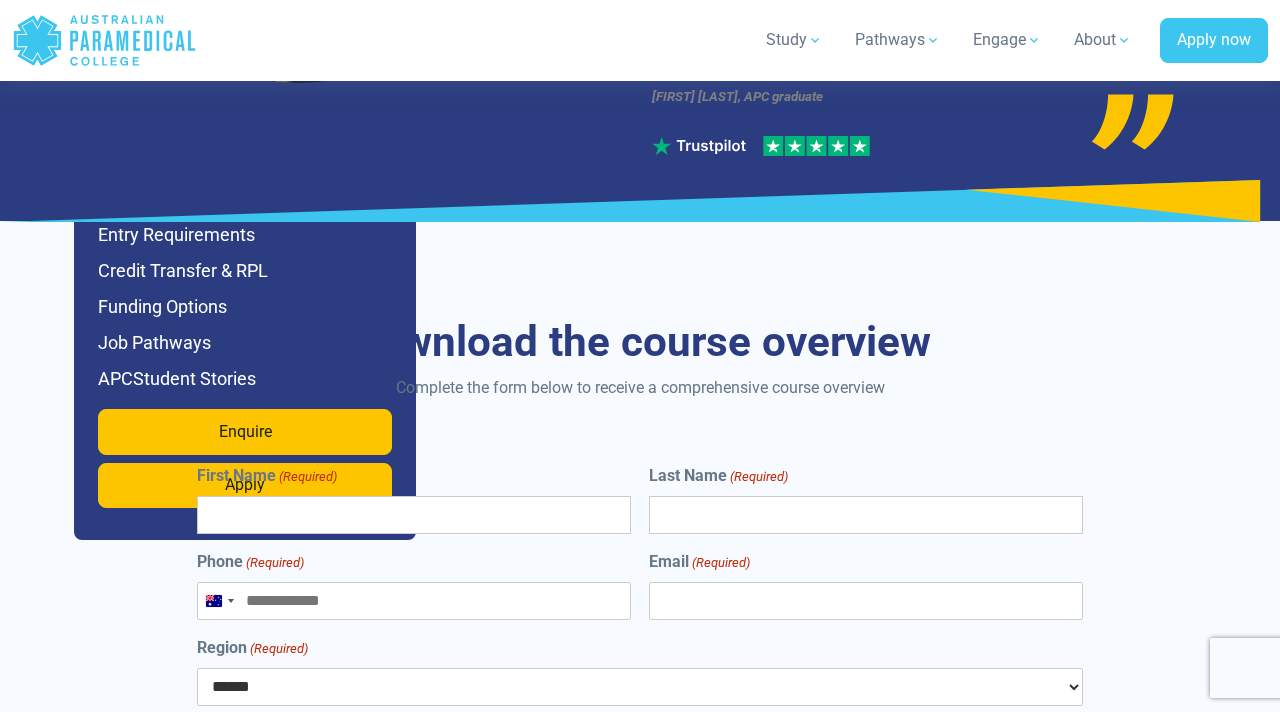 scroll, scrollTop: 9243, scrollLeft: 0, axis: vertical 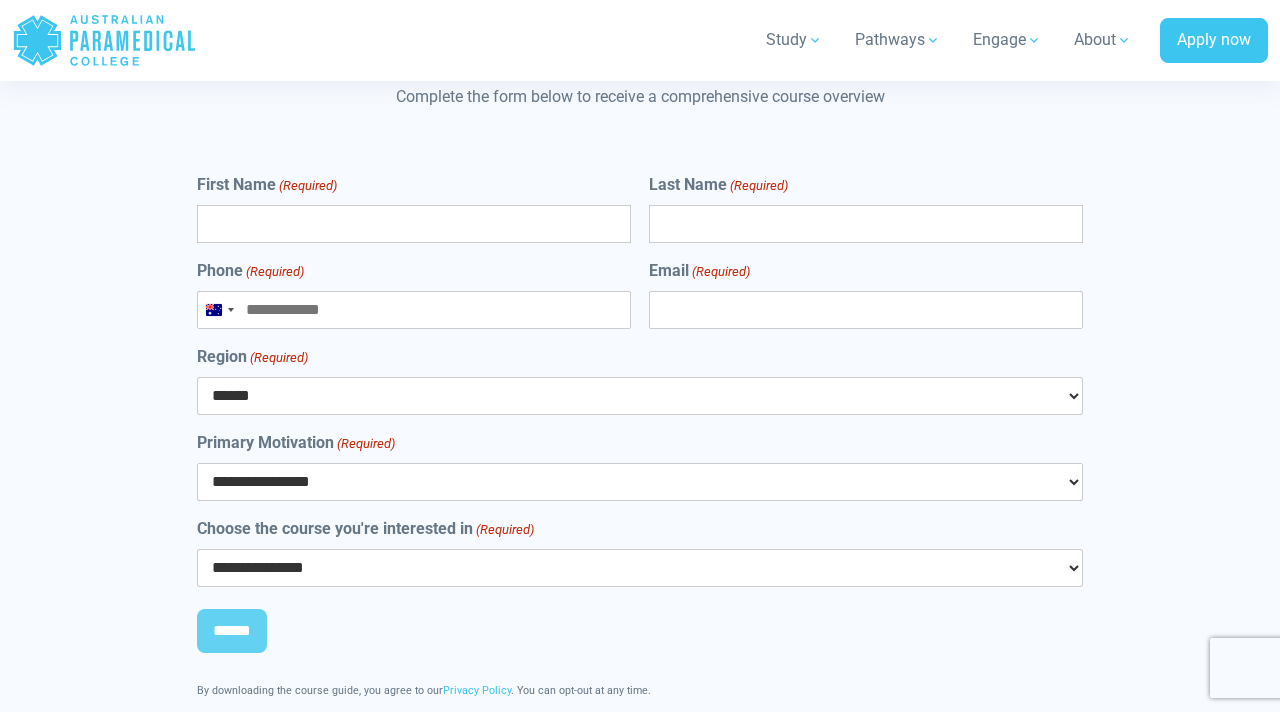 click on "First Name (Required)" at bounding box center (414, 224) 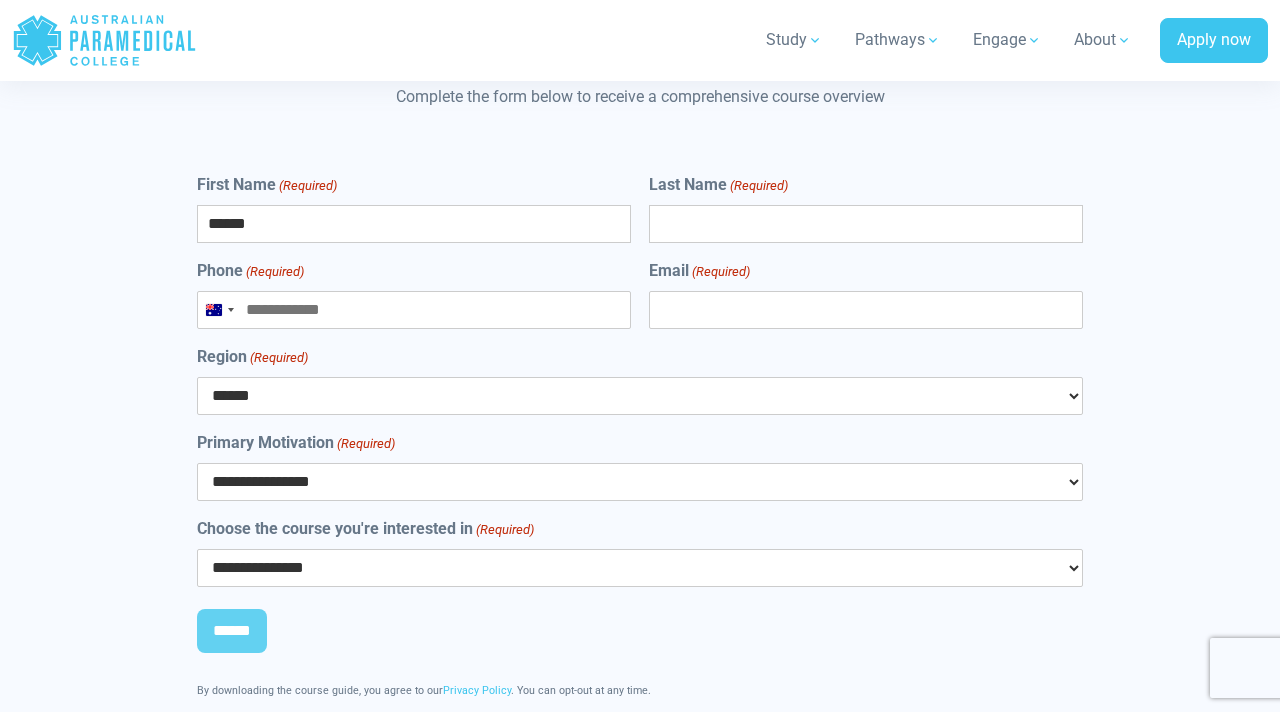 type on "******" 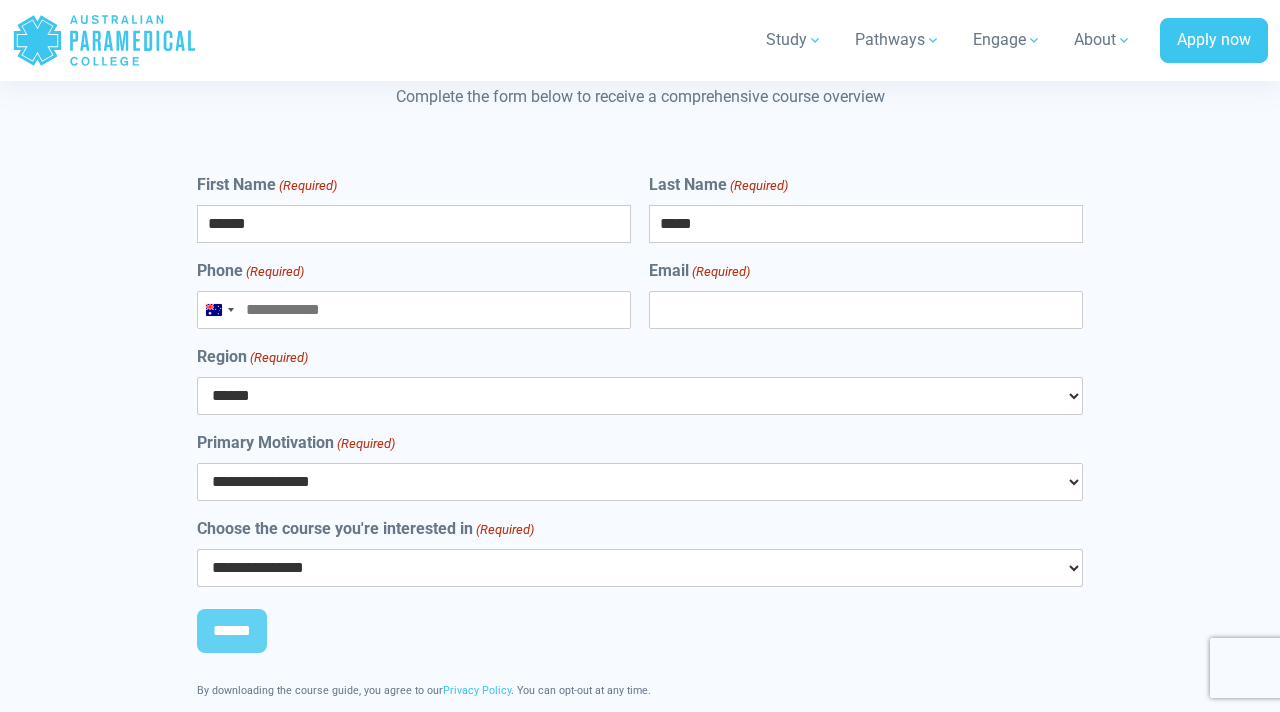 type on "*****" 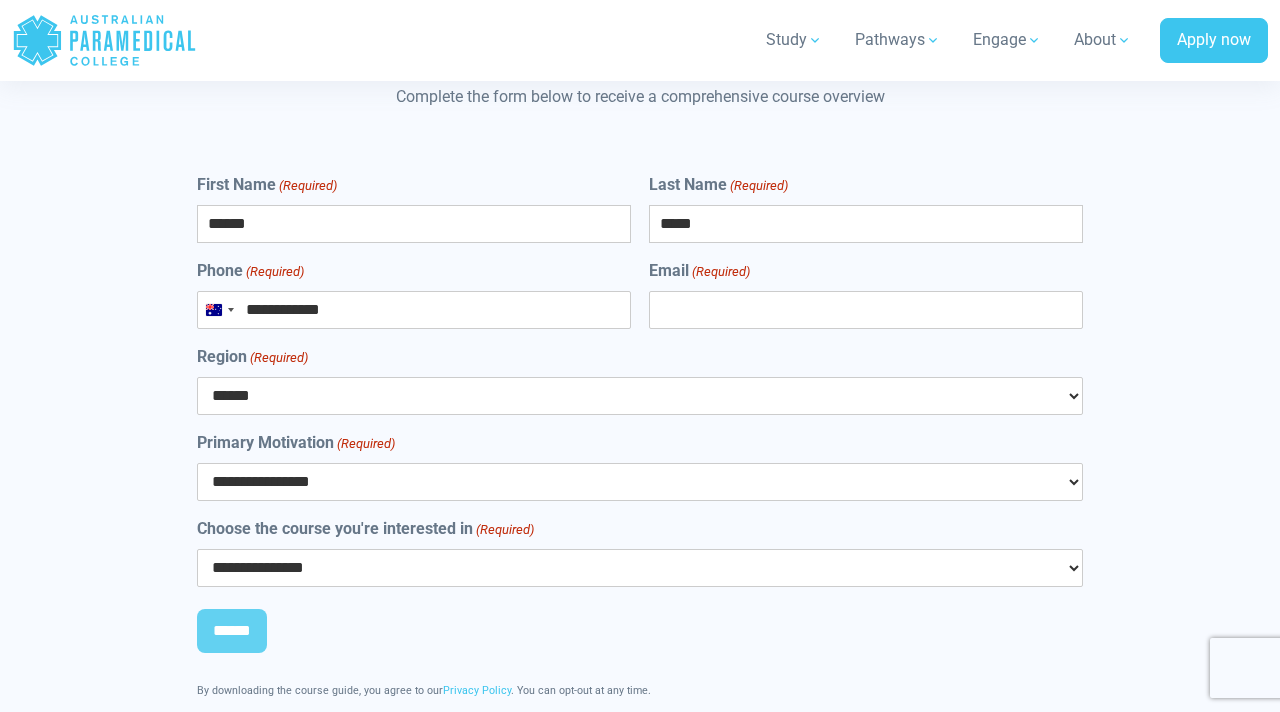 type on "**********" 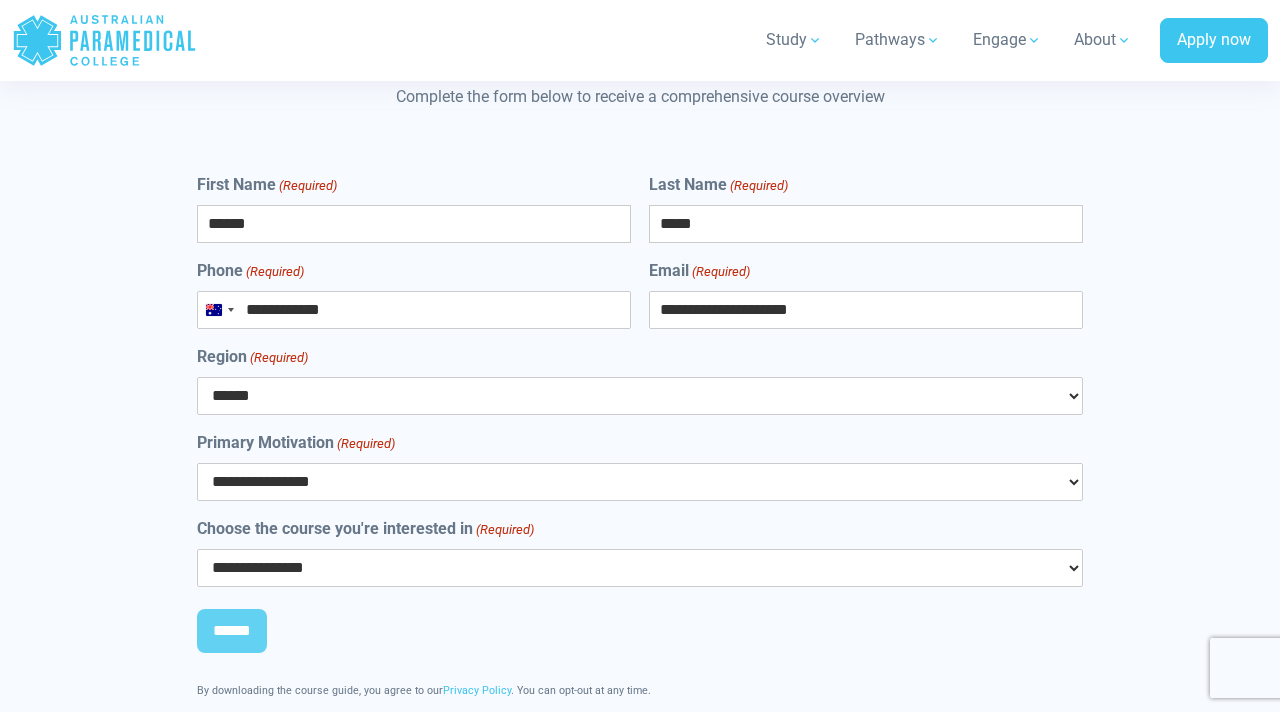 type on "**********" 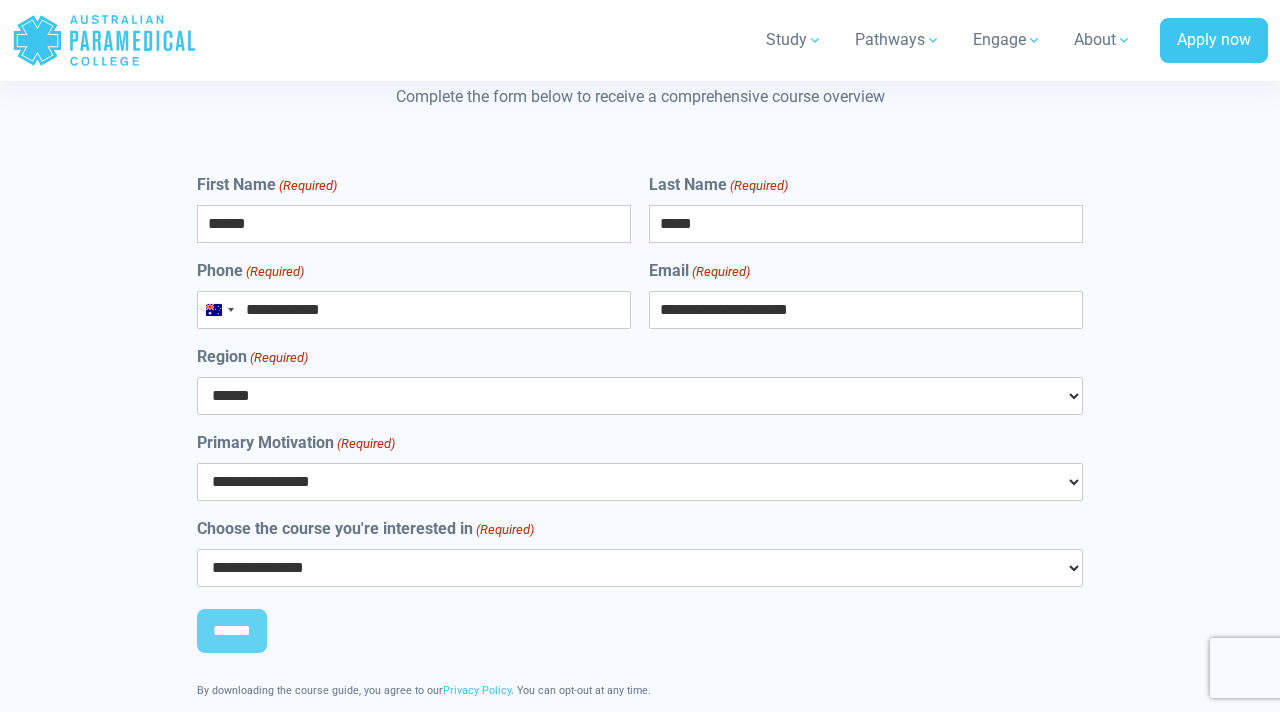 click on "****** *** *** *** ** ** *** ** *** **" at bounding box center (640, 396) 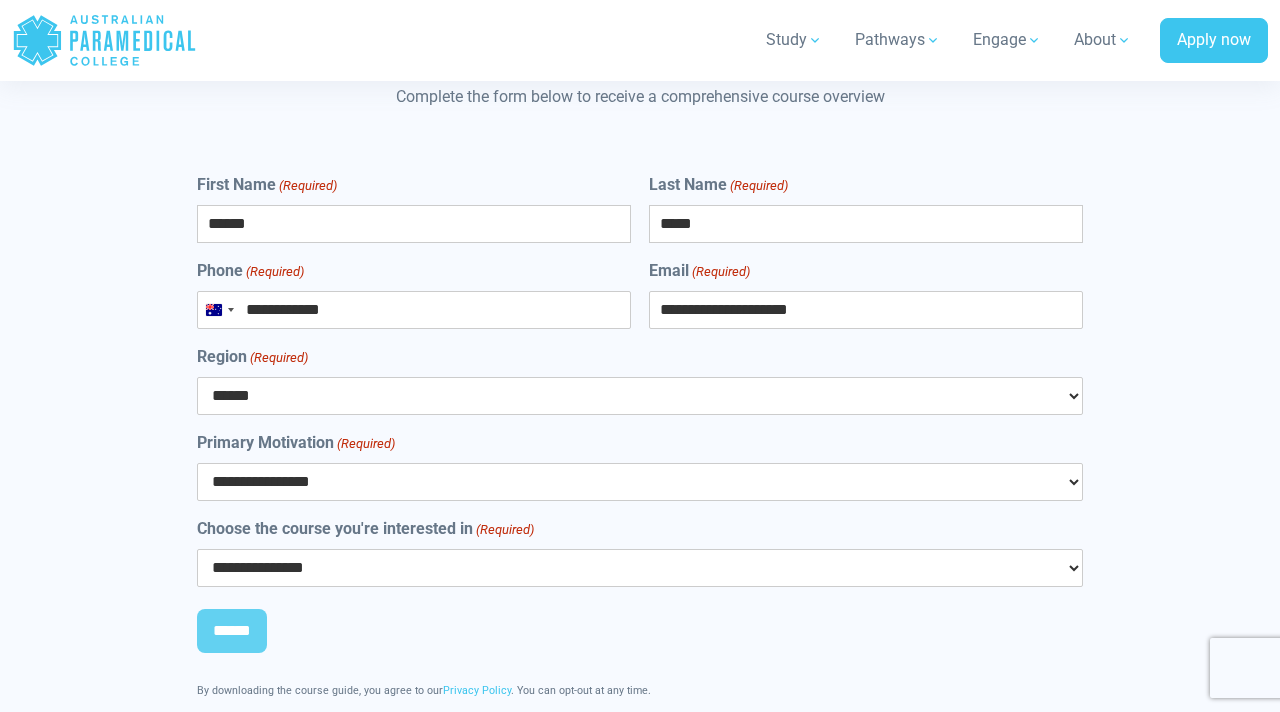 select on "***" 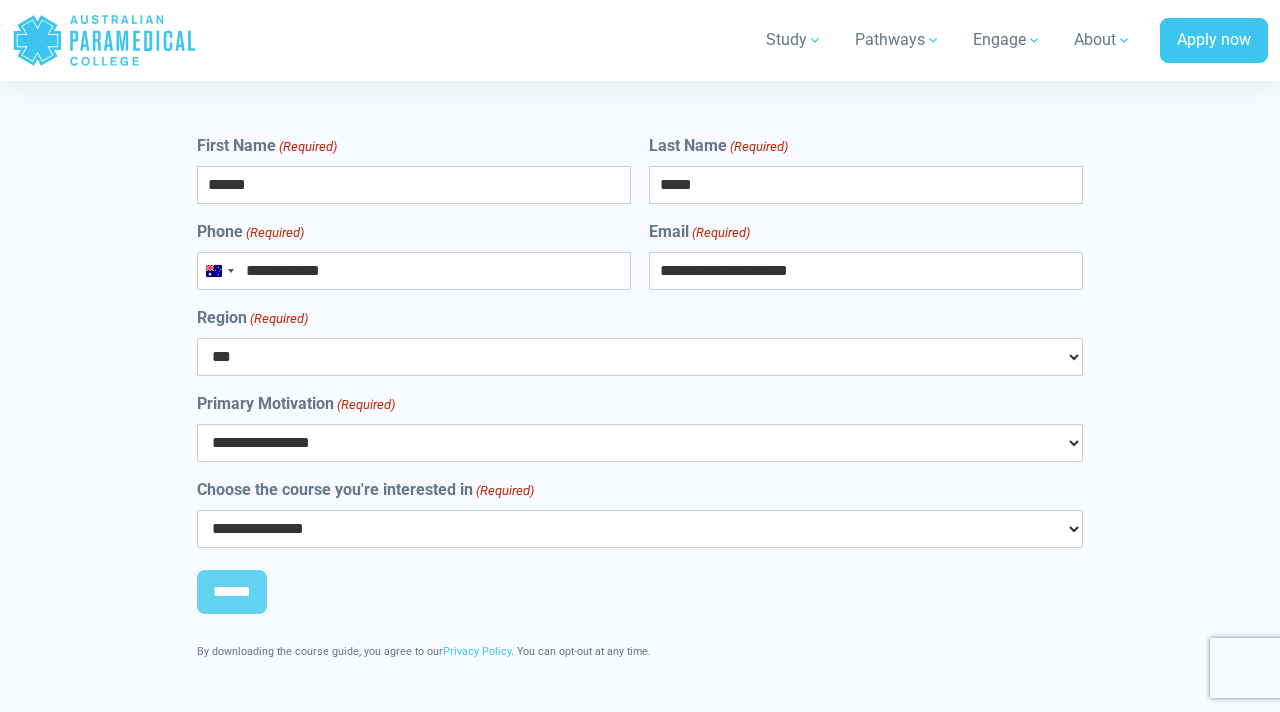 scroll, scrollTop: 9293, scrollLeft: 0, axis: vertical 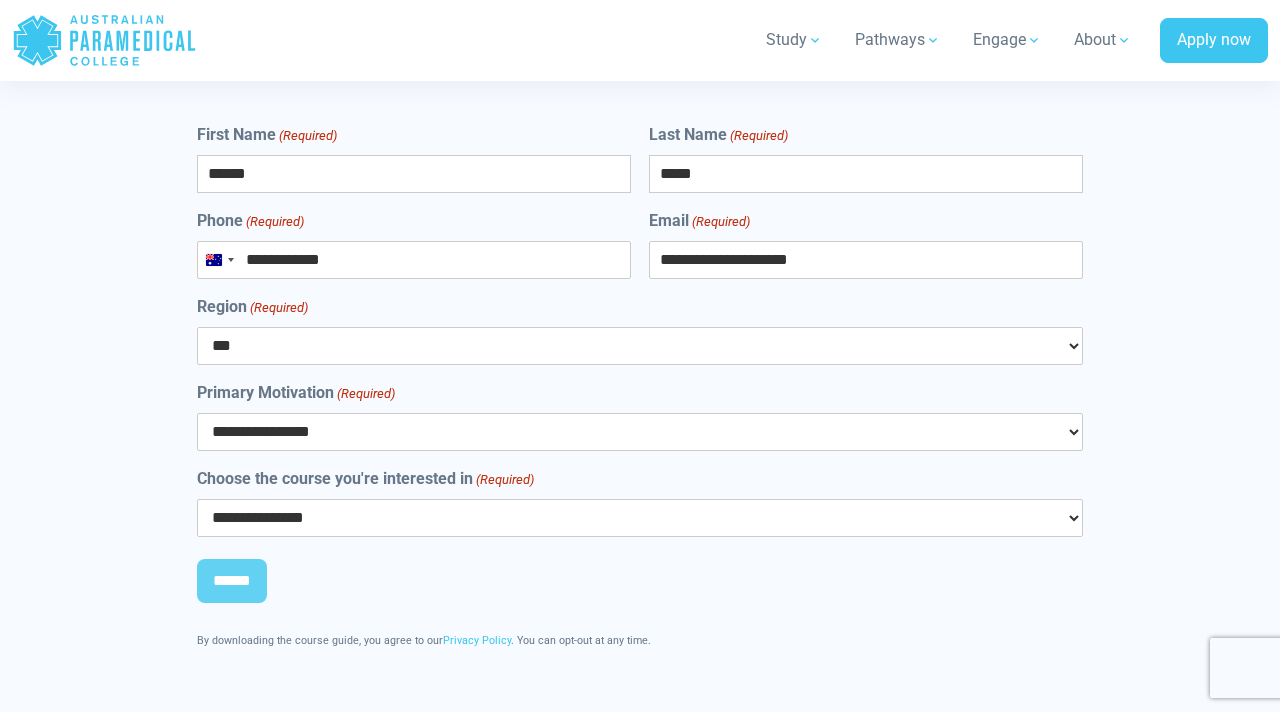 click on "**********" at bounding box center (640, 432) 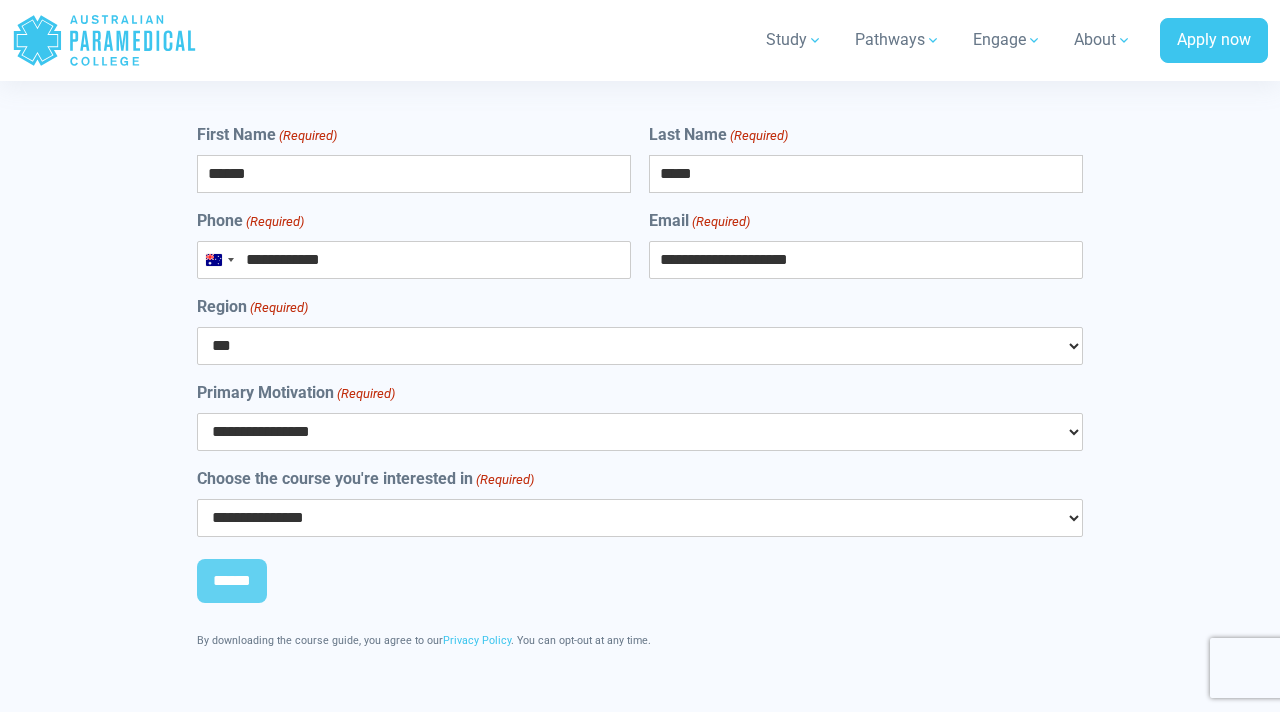 select on "**********" 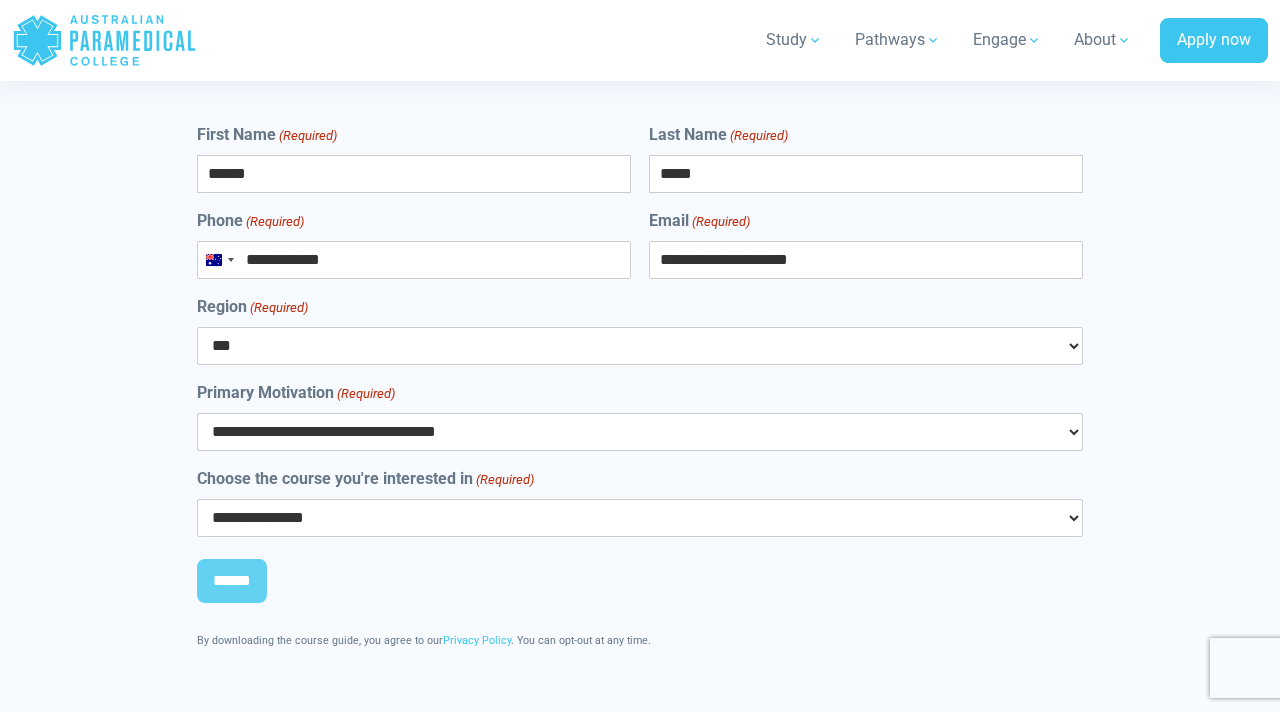 click on "**********" at bounding box center (640, 518) 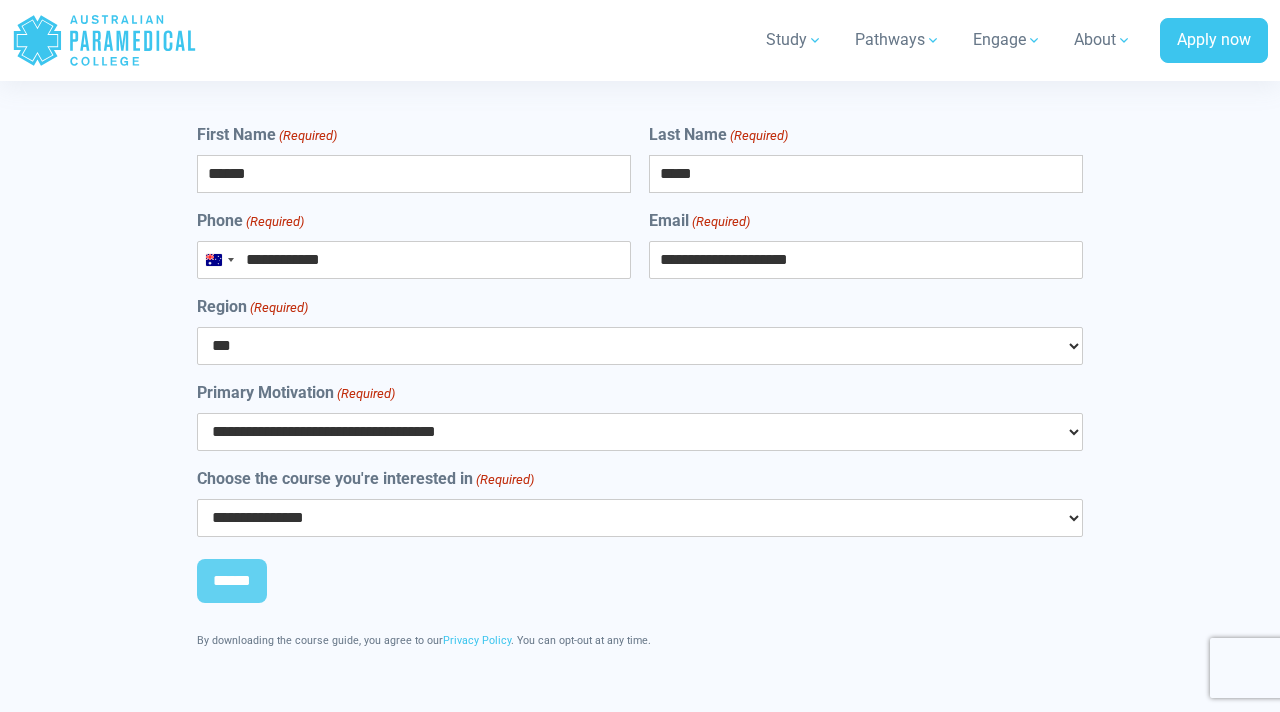 select on "**********" 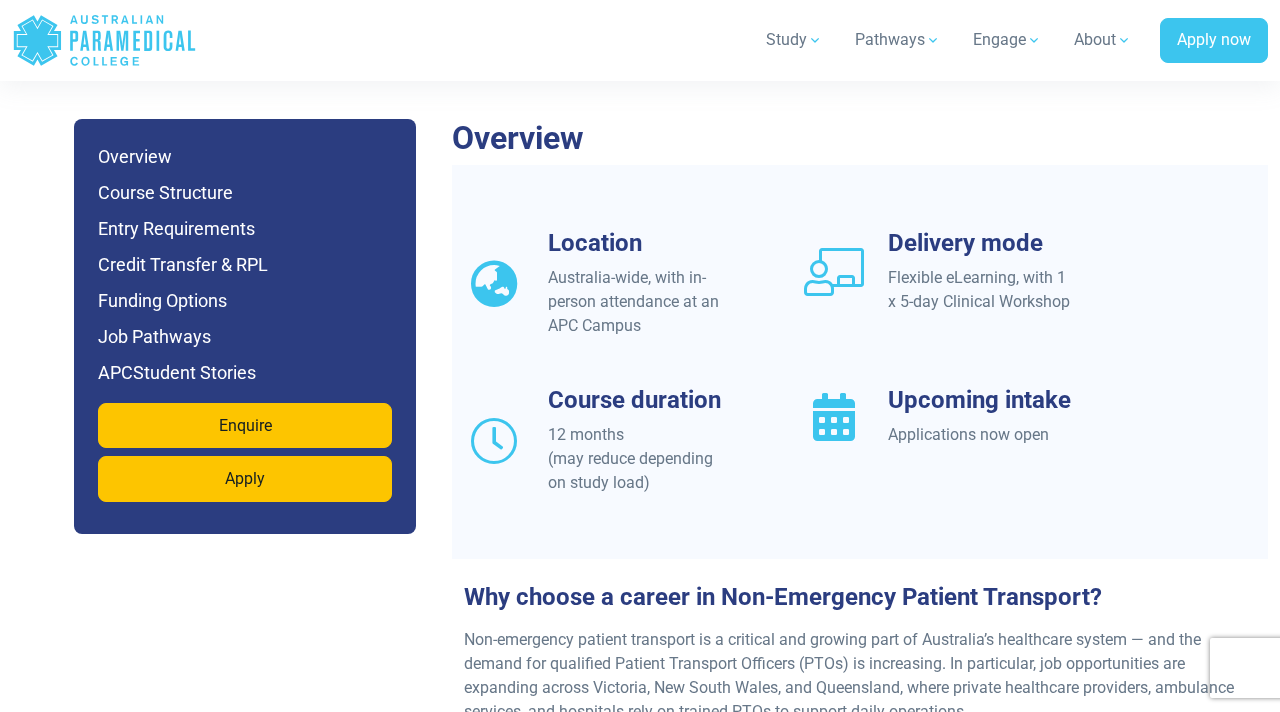 scroll, scrollTop: 1756, scrollLeft: 0, axis: vertical 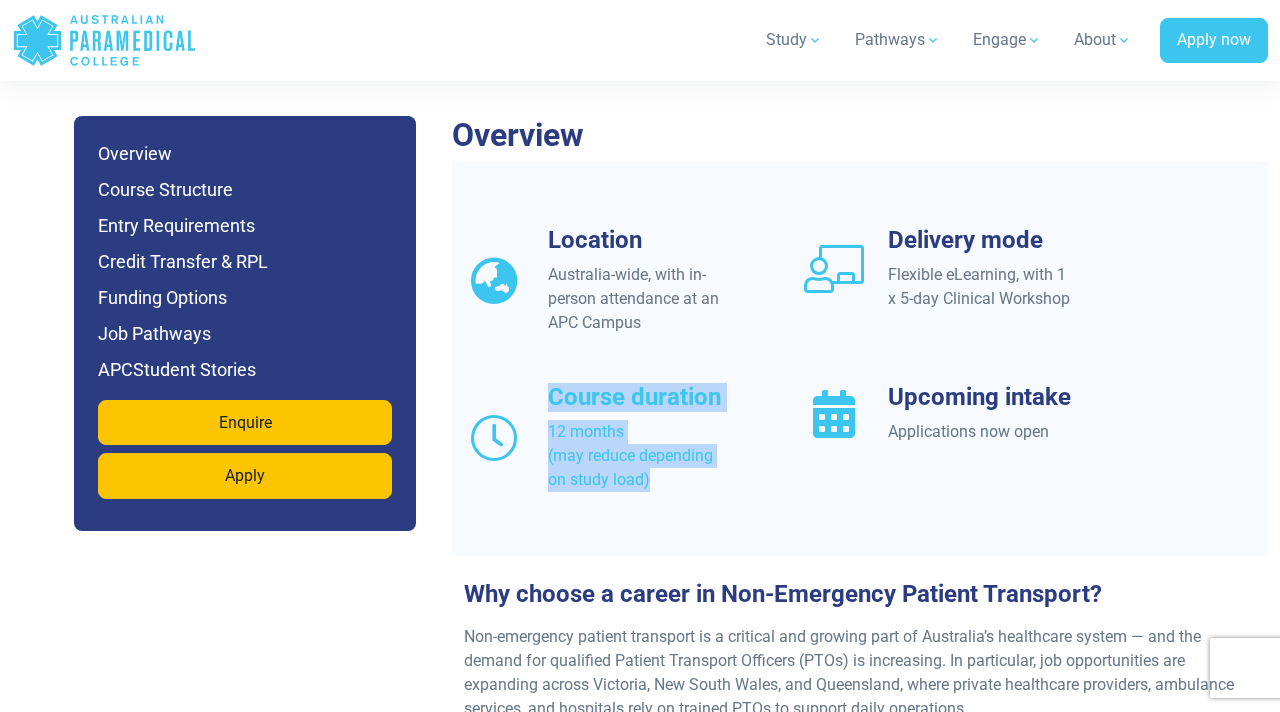 drag, startPoint x: 533, startPoint y: 394, endPoint x: 685, endPoint y: 495, distance: 182.49658 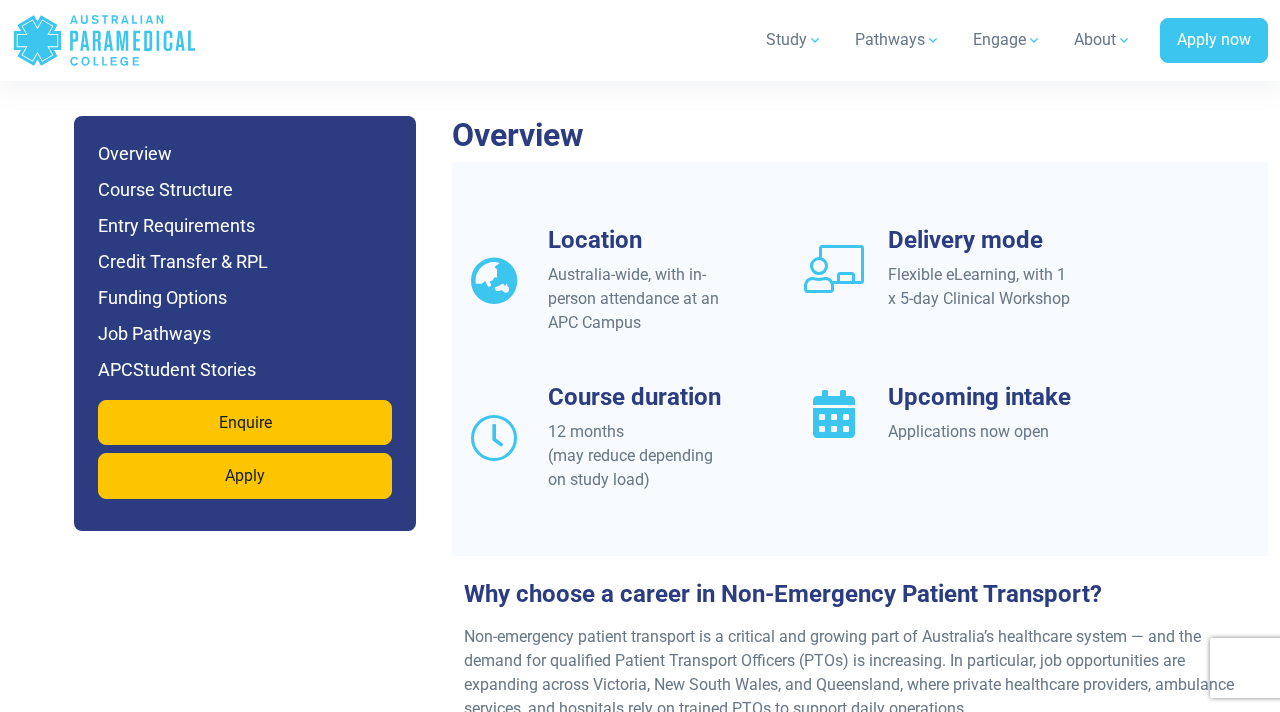 click on "Why choose a career in Non-Emergency Patient Transport?
Non-emergency patient transport is a critical and growing part of Australia’s healthcare system — and the demand for qualified Patient Transport Officers (PTOs) is increasing. In particular, job opportunities are expanding across Victoria, New South Wales, and Queensland, where private healthcare providers, ambulance services, and hospitals rely on trained PTOs to support daily operations.
Major employers such as Medical Edge, St John, Airmed, Groundmed and others partner with APC to actively recruit skilled students and offer flexible employment arrangements, including full-time, part-time, and casual roles.
This career offers a practical, stable entry into healthcare with real impact — every day, you’ll support patients by ensuring they feel safe, comfortable, and cared for during their medical journeys. It’s a role that combines technical skill, compassion, and professionalism." at bounding box center [860, 778] 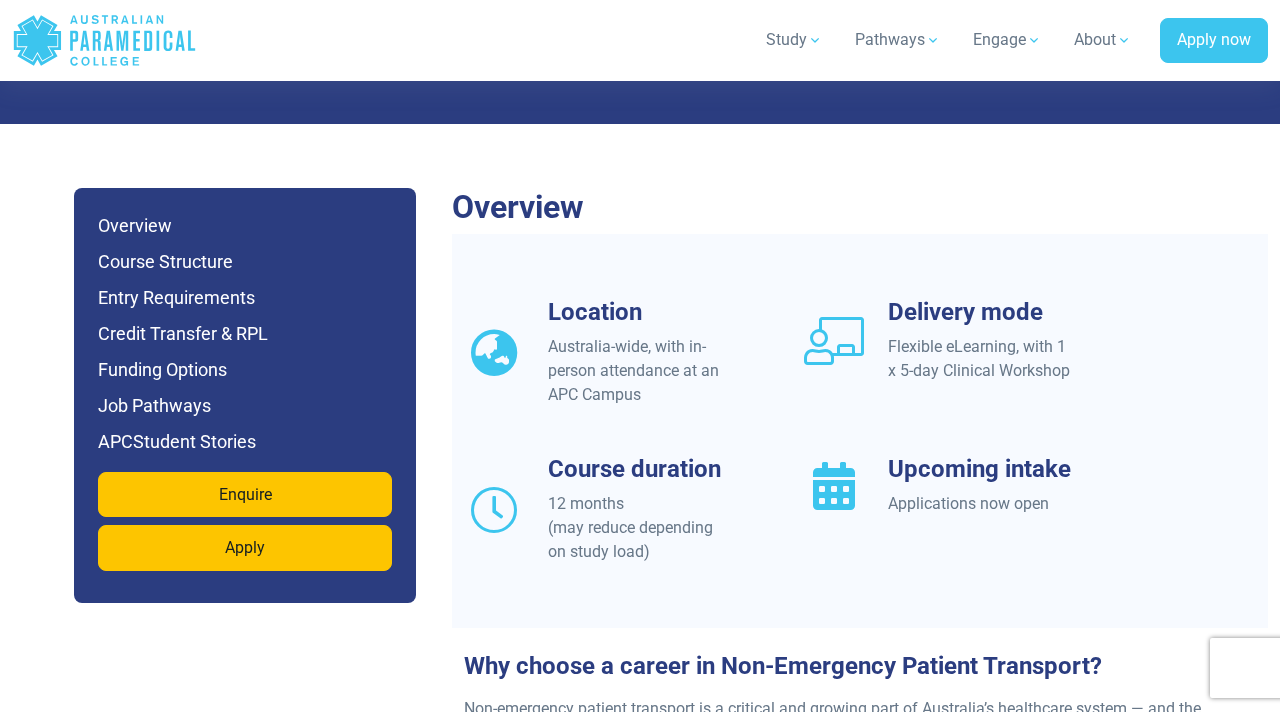 scroll, scrollTop: 1682, scrollLeft: 0, axis: vertical 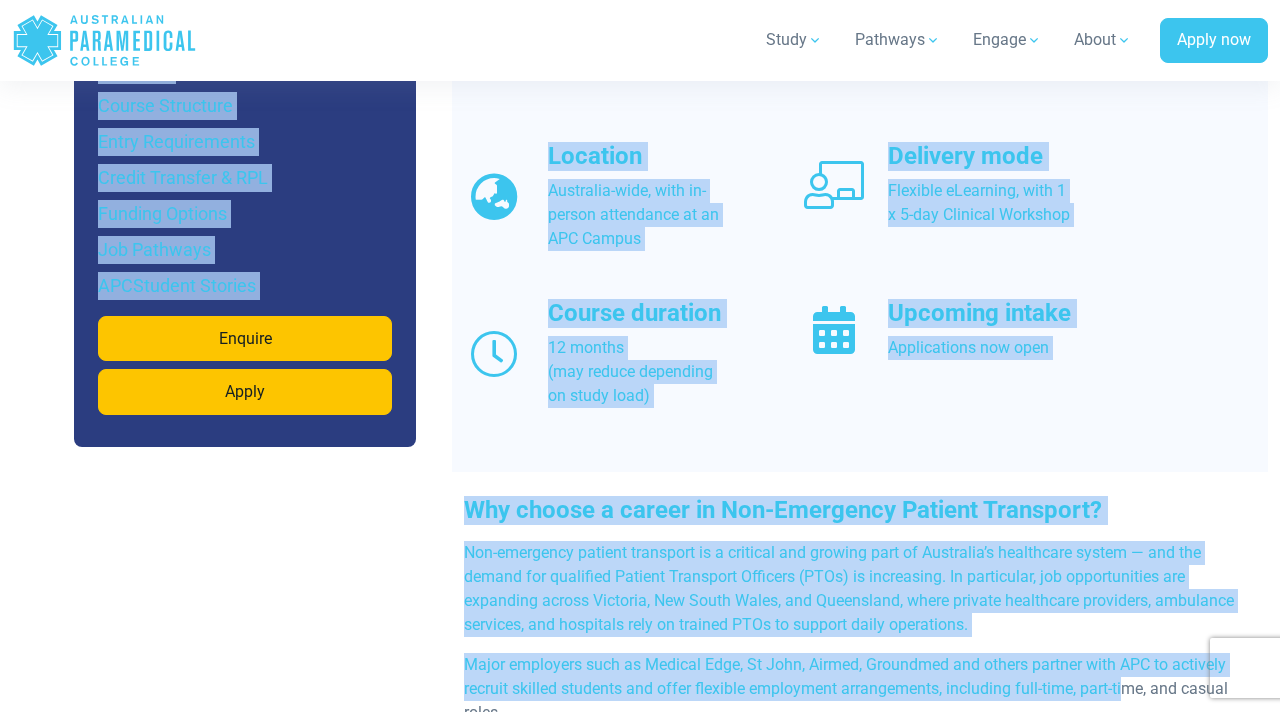 drag, startPoint x: 431, startPoint y: 169, endPoint x: 1124, endPoint y: 392, distance: 727.99585 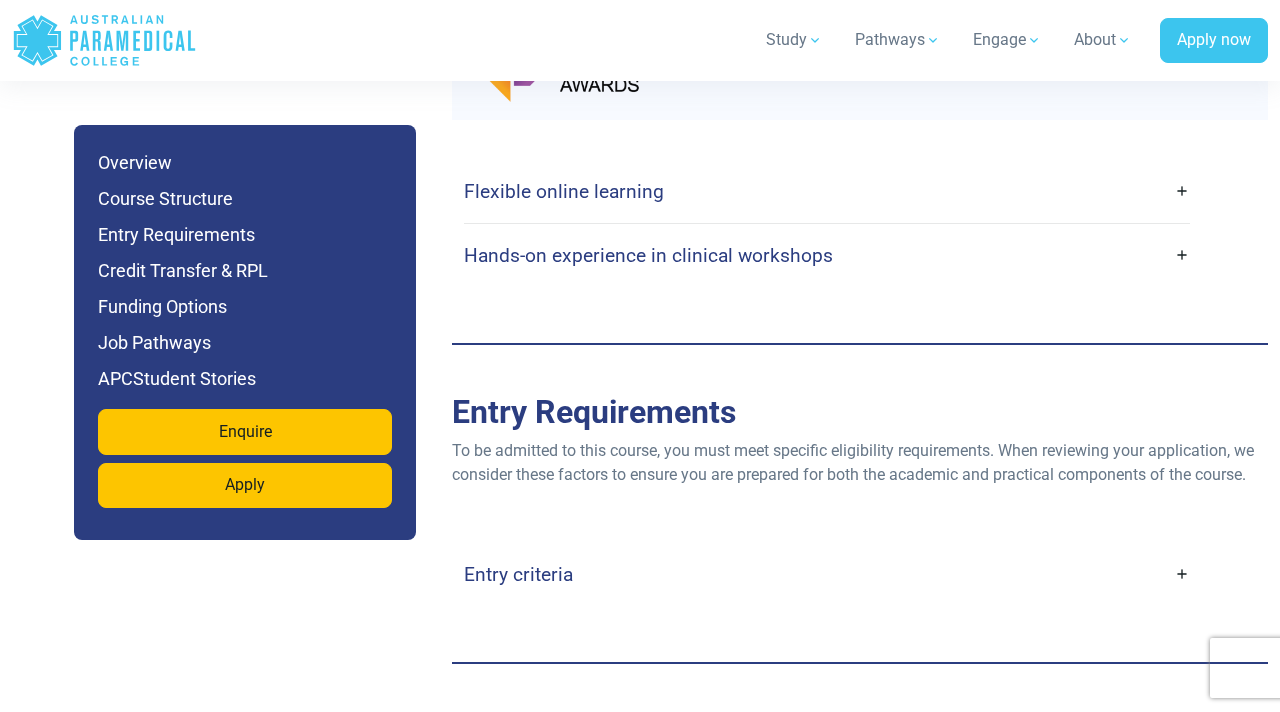 scroll, scrollTop: 4789, scrollLeft: 0, axis: vertical 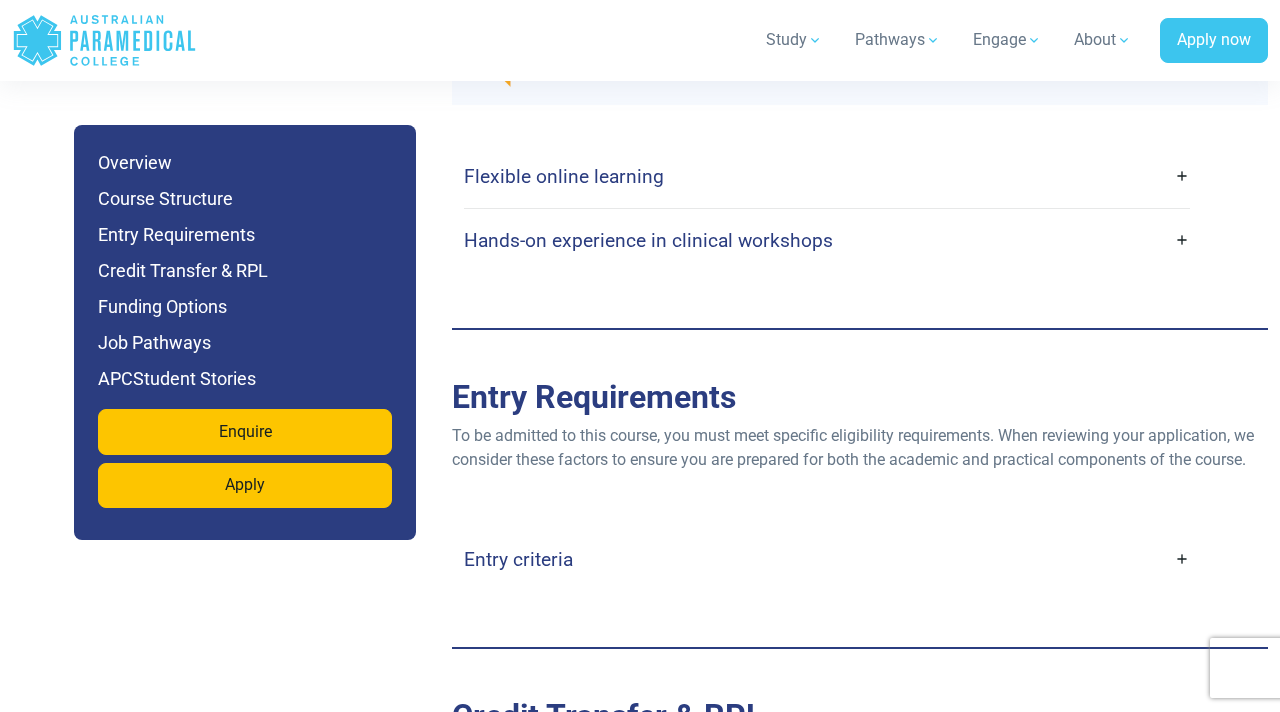 click on "Hands-on experience in clinical workshops" at bounding box center [827, 240] 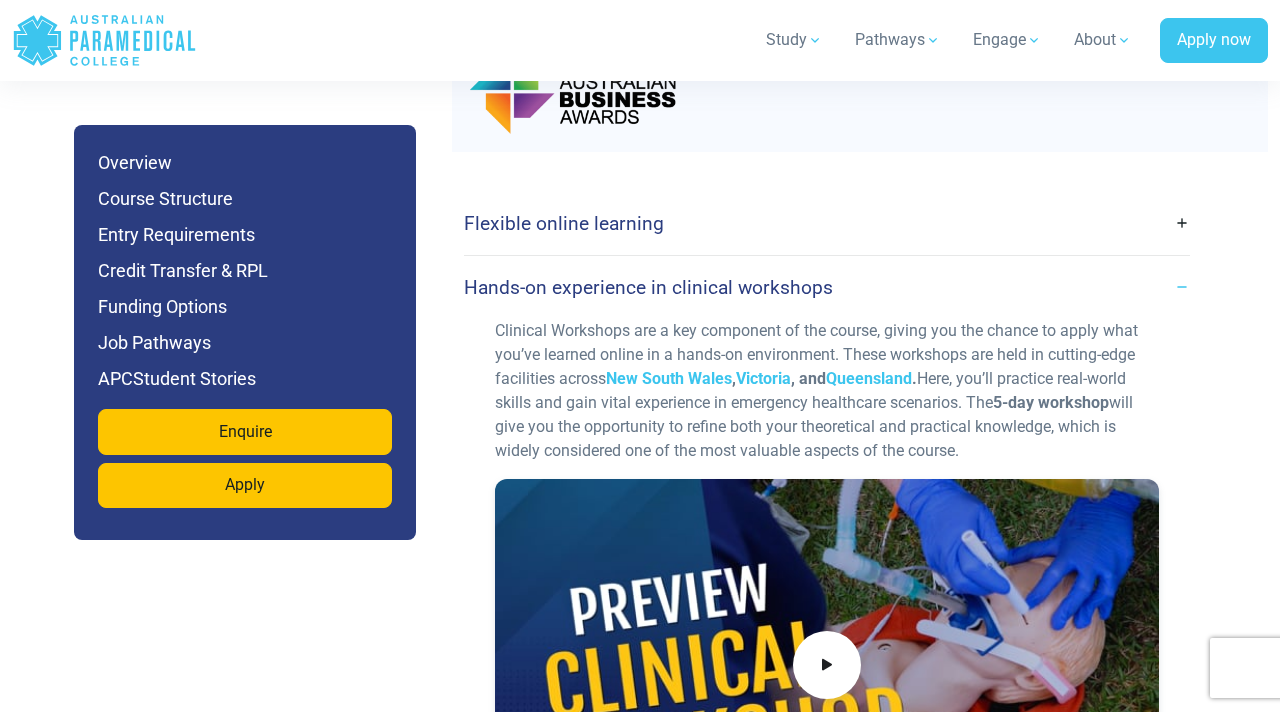scroll, scrollTop: 4740, scrollLeft: 0, axis: vertical 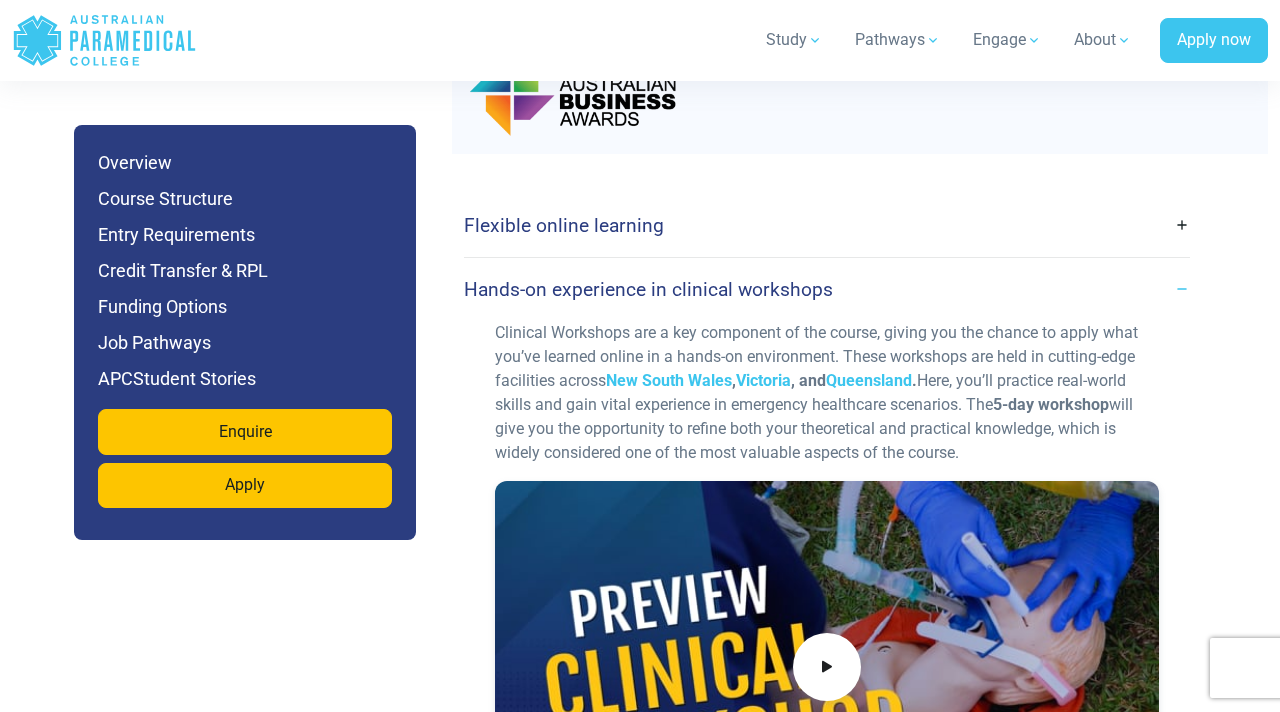 click on "Hands-on experience in clinical workshops" at bounding box center (827, 289) 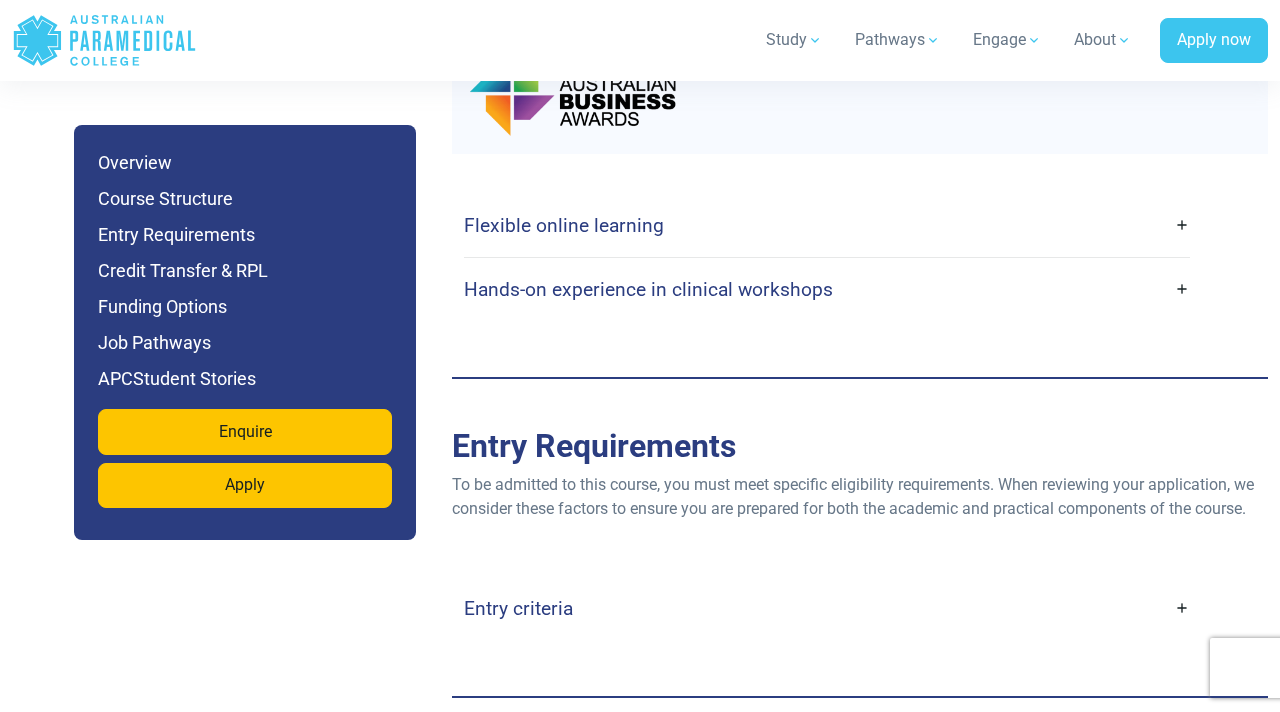 click on "Flexible online learning" at bounding box center [827, 225] 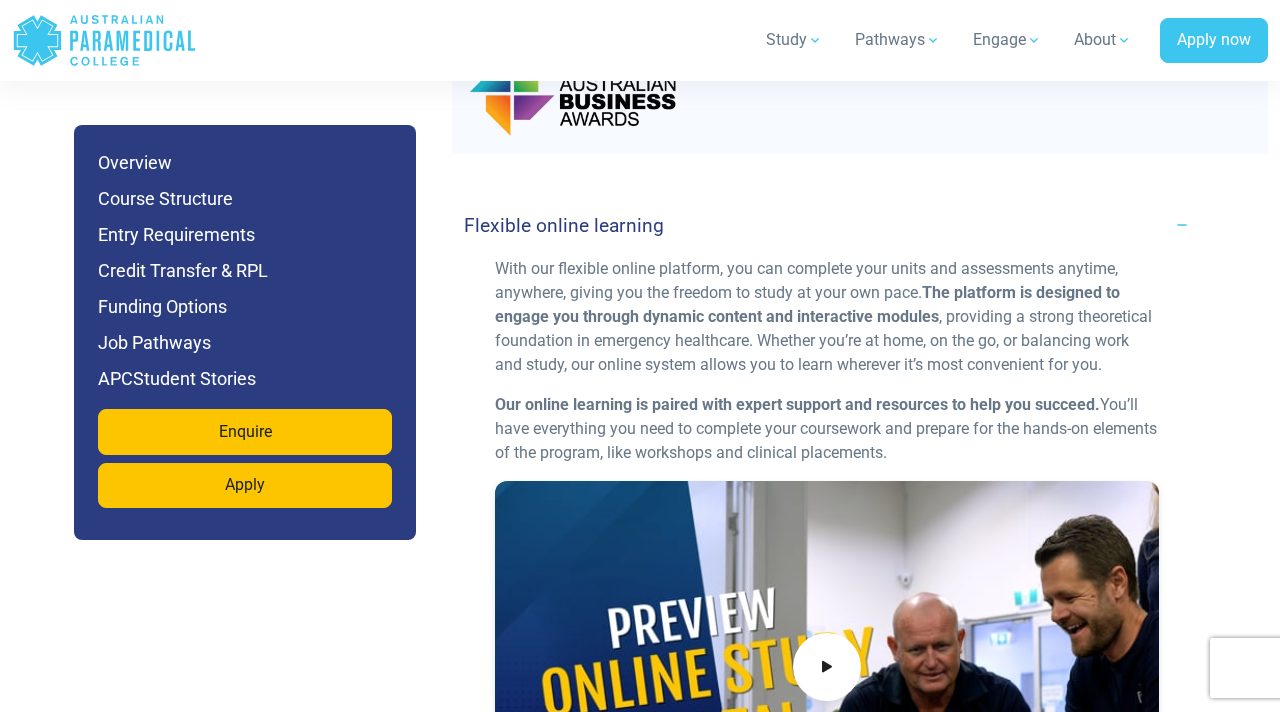 click on "Flexible online learning" at bounding box center (827, 225) 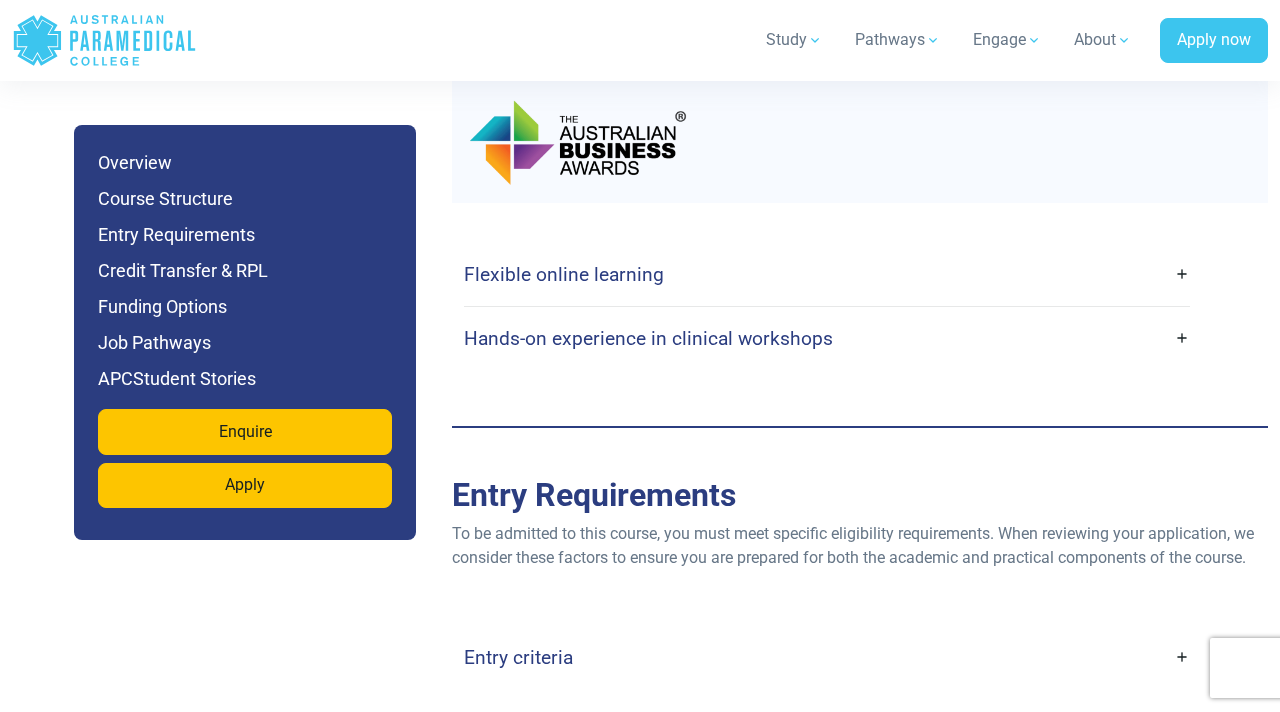 scroll, scrollTop: 4695, scrollLeft: 0, axis: vertical 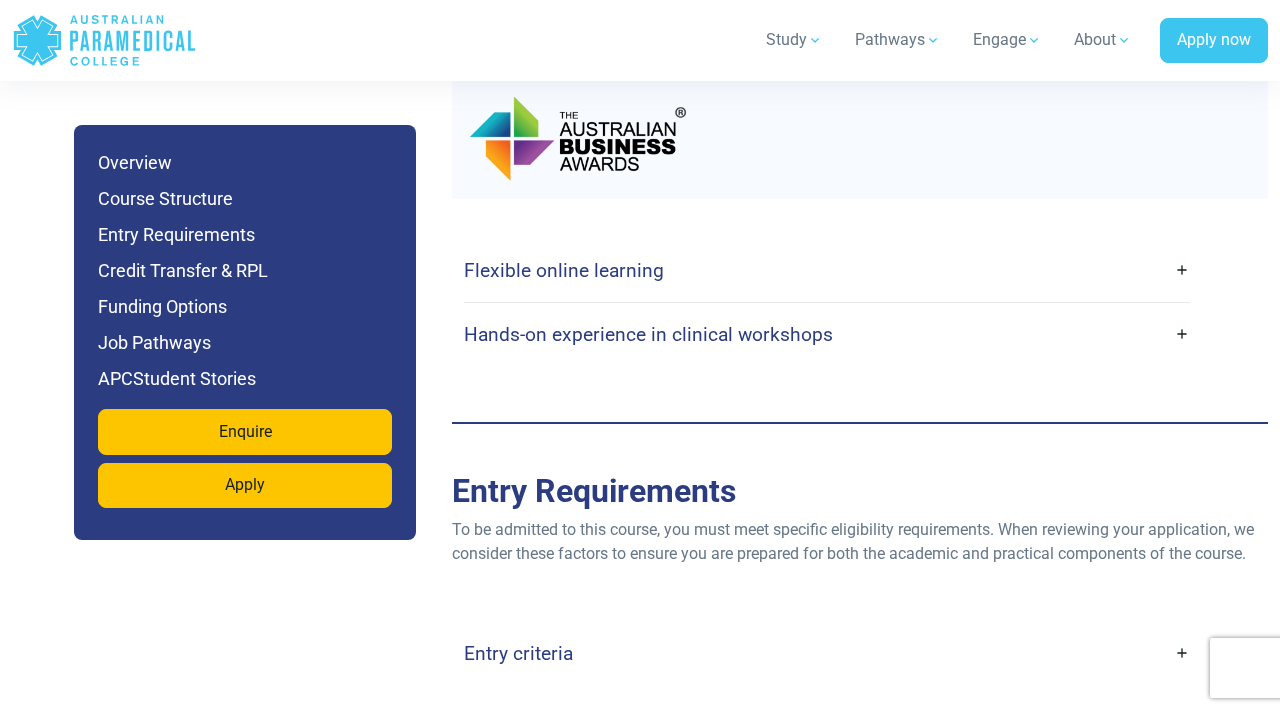 click on "Flexible online learning" at bounding box center [564, 270] 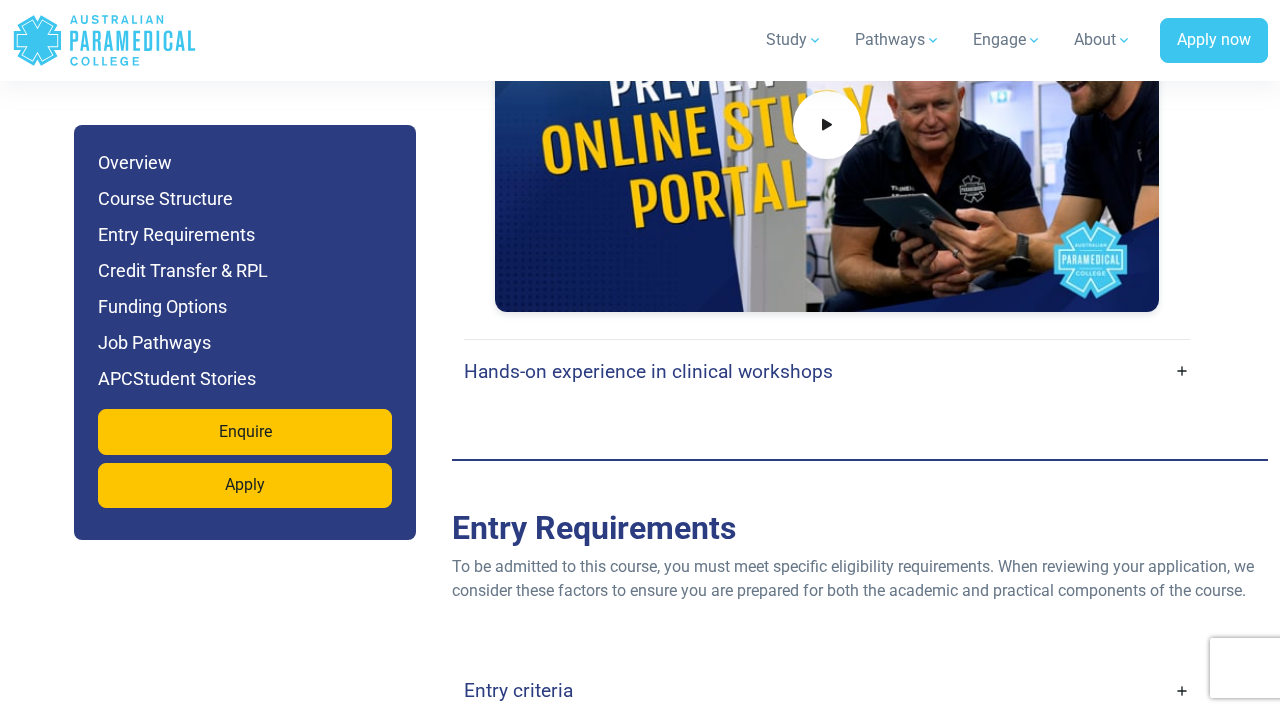 scroll, scrollTop: 5284, scrollLeft: 0, axis: vertical 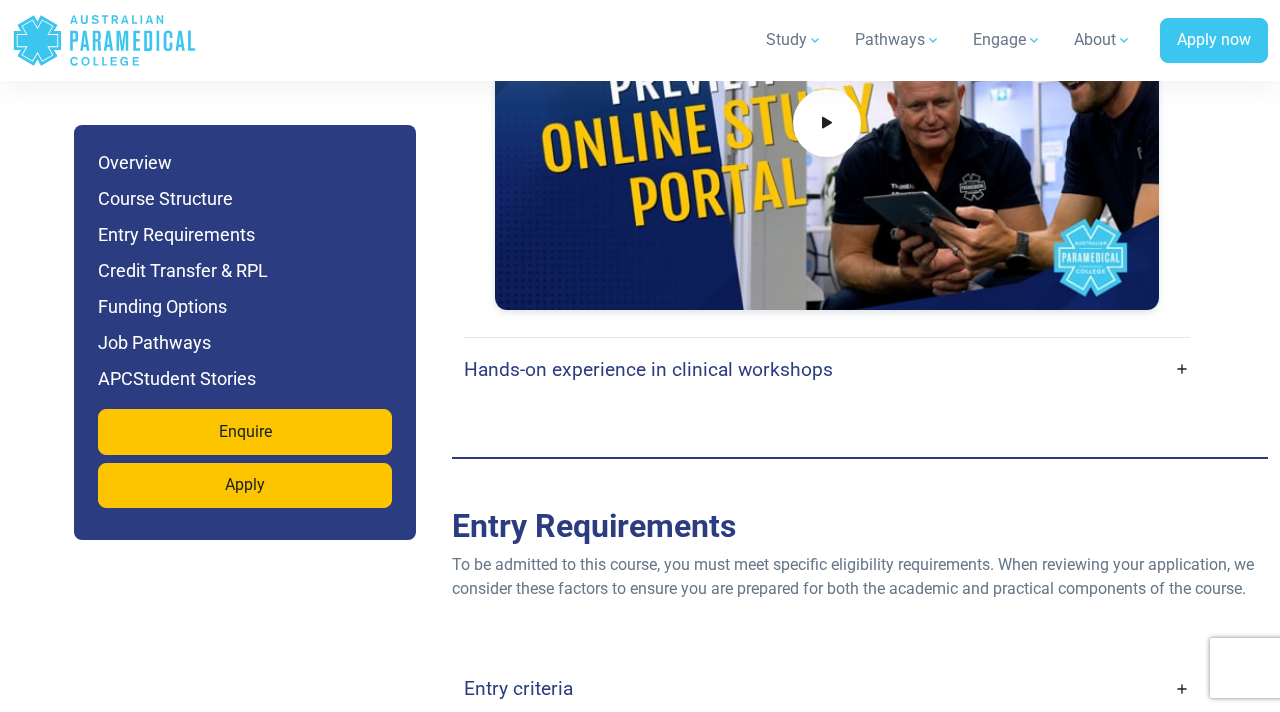 click on "Hands-on experience in clinical workshops" at bounding box center (827, 369) 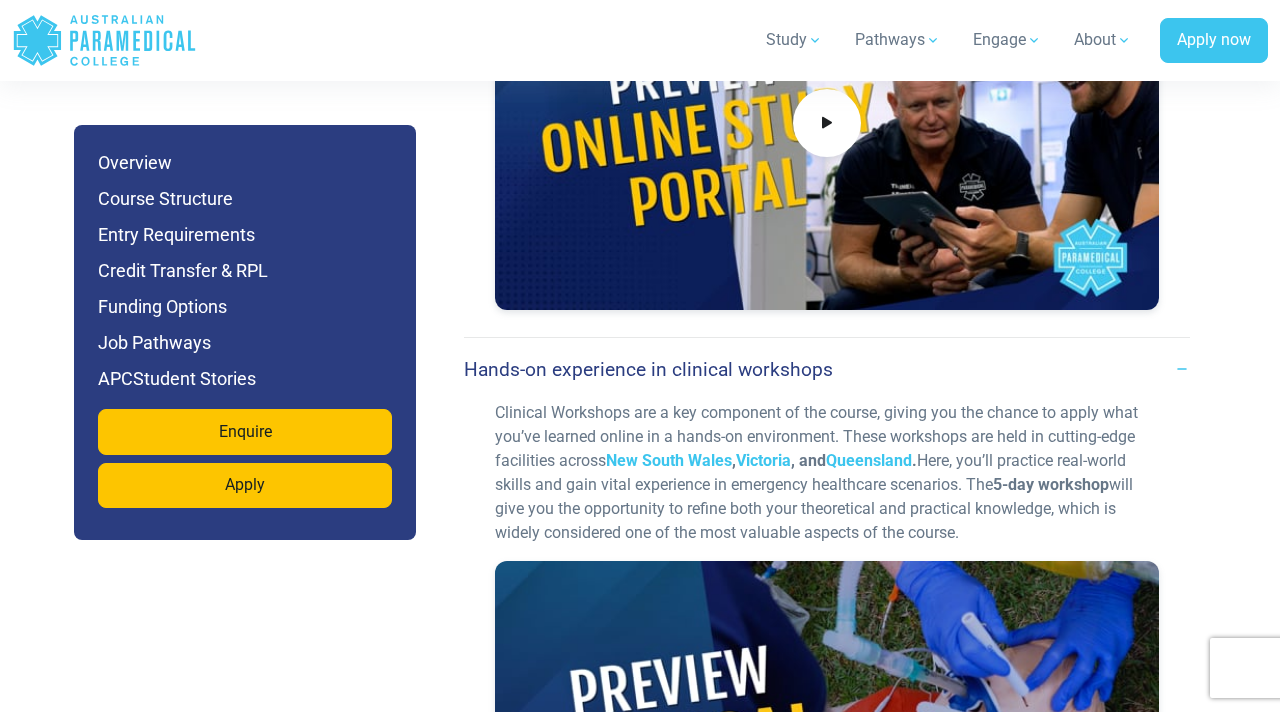 click on "Clinical Workshops are a key component of the course, giving you the chance to apply what you’ve learned online in a hands-on environment. These workshops are held in cutting-edge facilities across  New South Wales ,  Victoria , and  Queensland .  Here, you’ll practice real-world skills and gain vital experience in emergency healthcare scenarios. The  5-day workshop  will give you the opportunity to refine both your theoretical and practical knowledge, which is widely considered one of the most valuable aspects of the course." at bounding box center (827, 473) 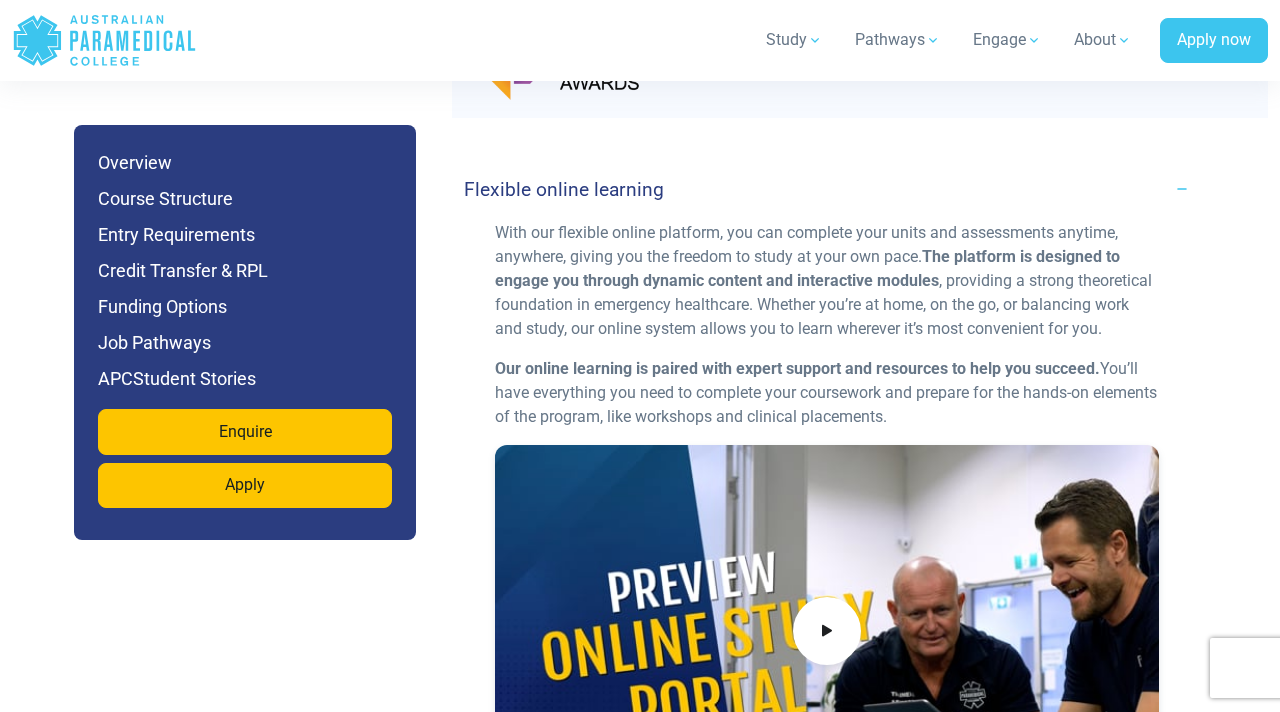scroll, scrollTop: 4775, scrollLeft: 0, axis: vertical 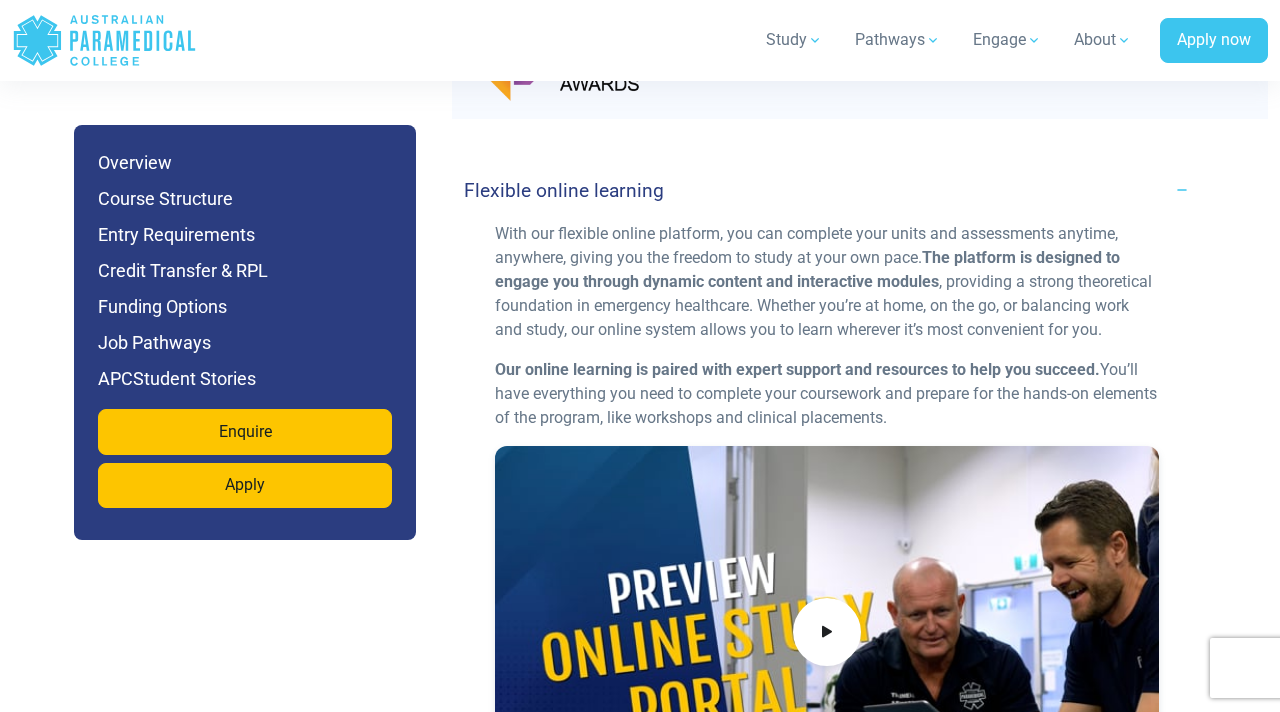 click on "Flexible online learning" at bounding box center (827, 190) 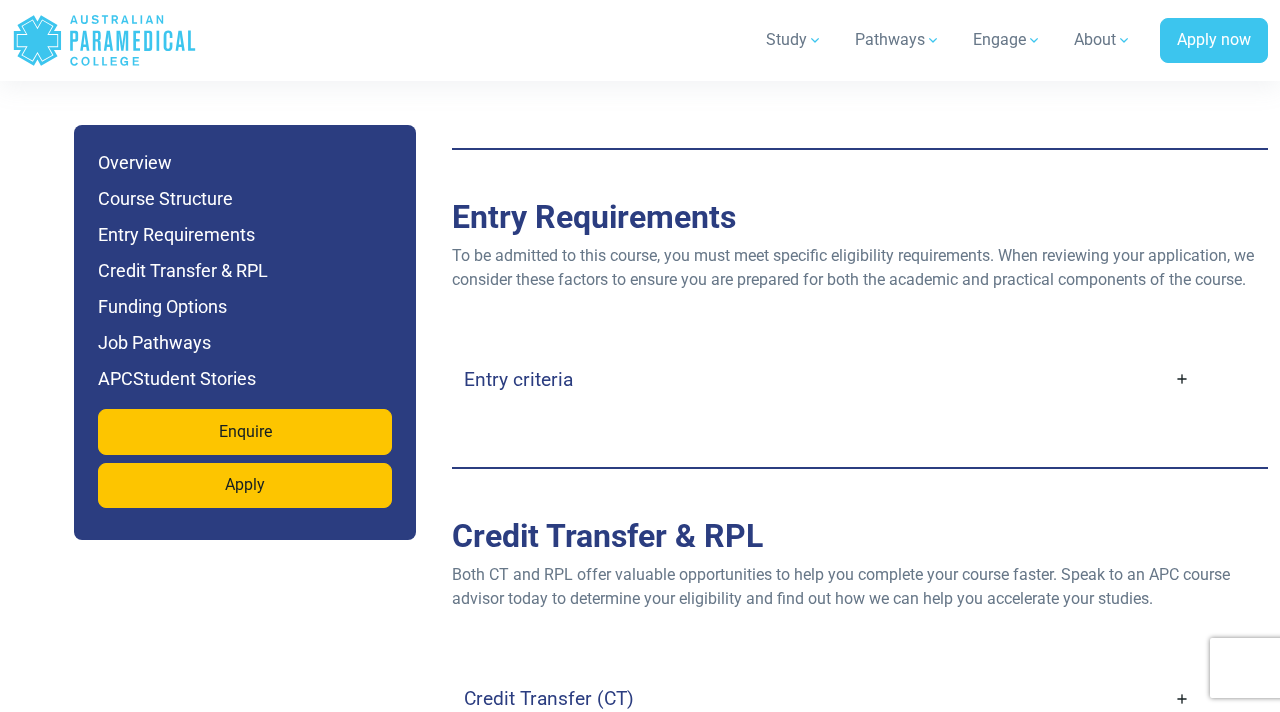 scroll, scrollTop: 4968, scrollLeft: 0, axis: vertical 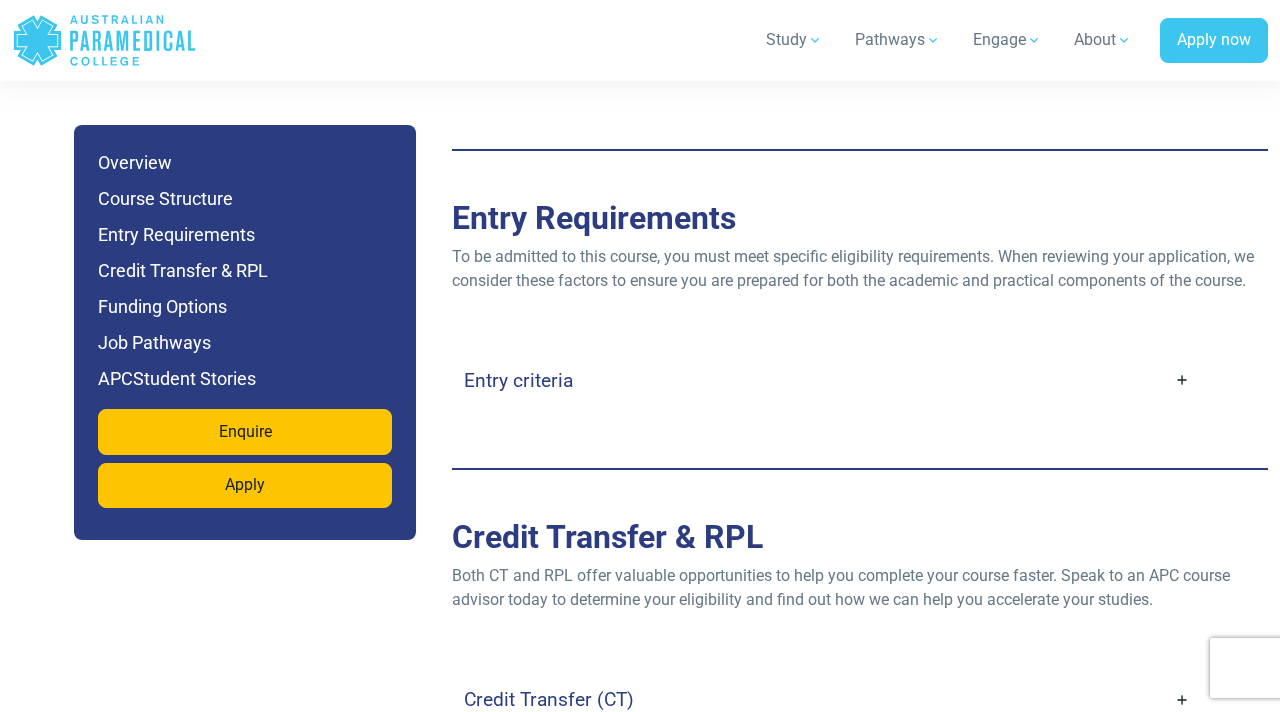 click on "Entry criteria" at bounding box center (827, 380) 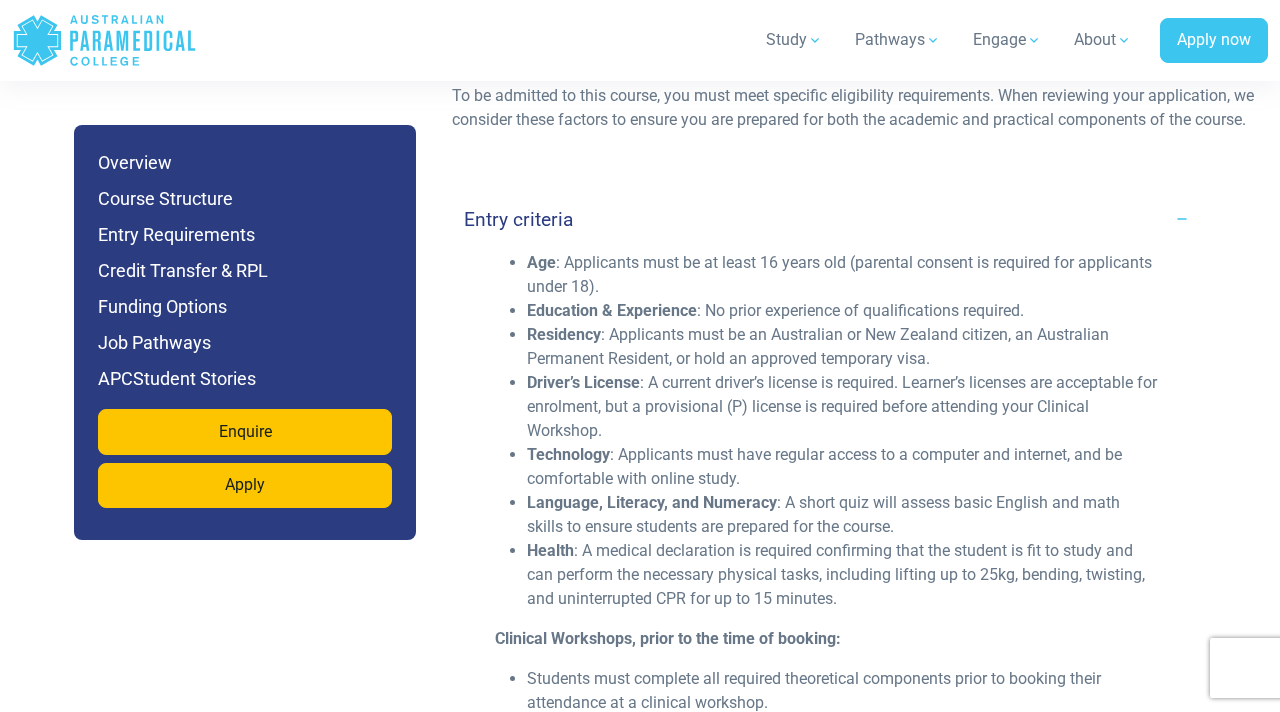 scroll, scrollTop: 5154, scrollLeft: 0, axis: vertical 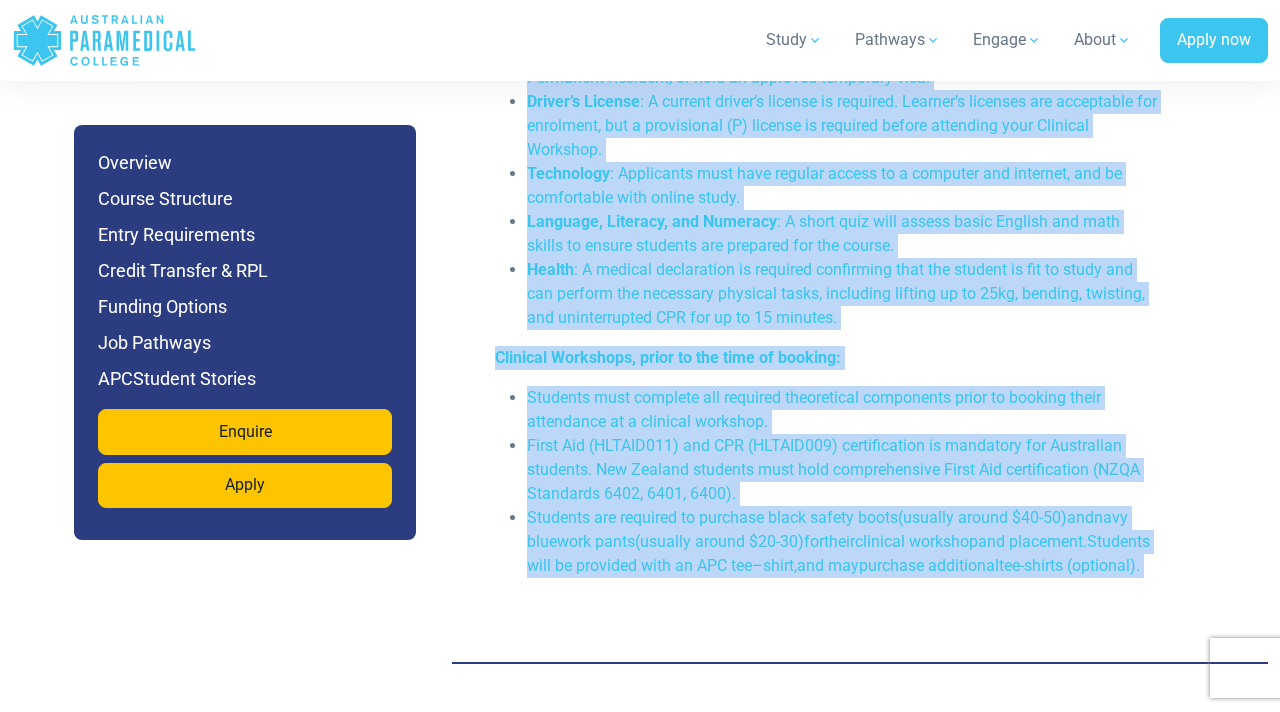 drag, startPoint x: 524, startPoint y: 236, endPoint x: 919, endPoint y: 593, distance: 532.4228 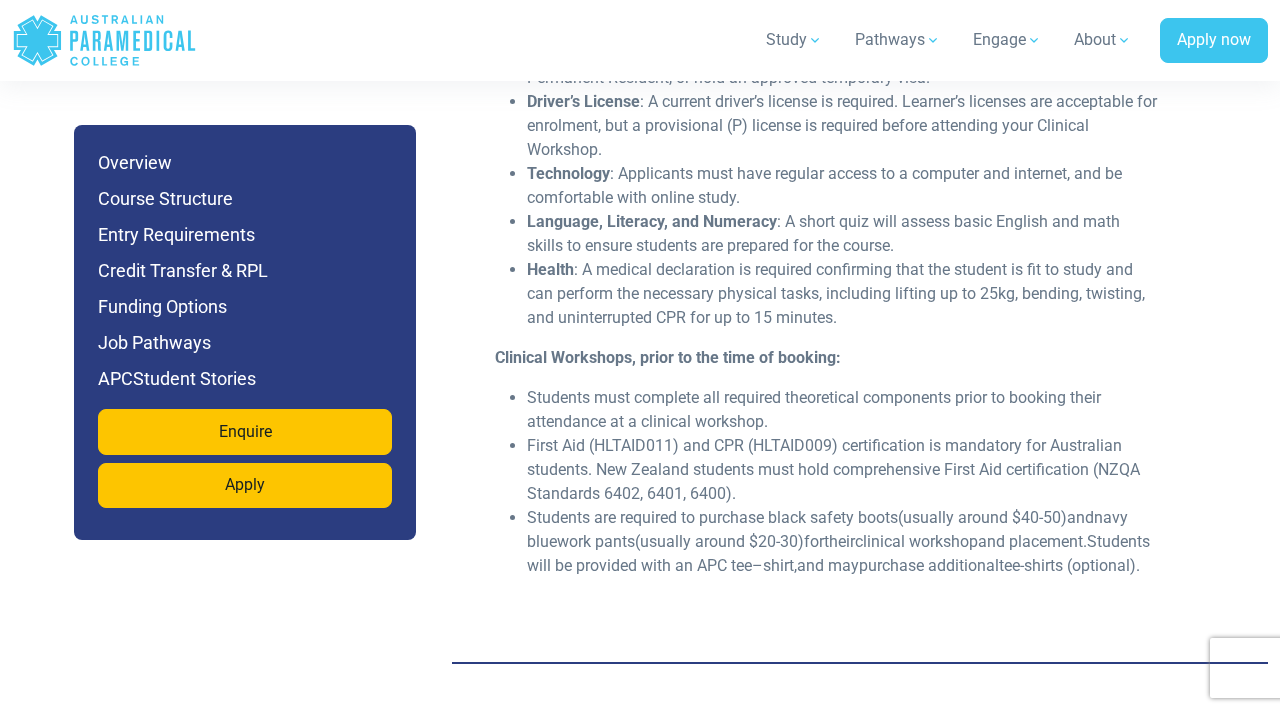 click on "Jump to Section
Overview Course Structure Entry Requirements Credit Transfer & RPL Funding Options Job Pathways APCStudent Stories
Enquire
Apply
Overview
Location
Australia-wide, with in-person attendance at an APC Campus" at bounding box center [640, 113] 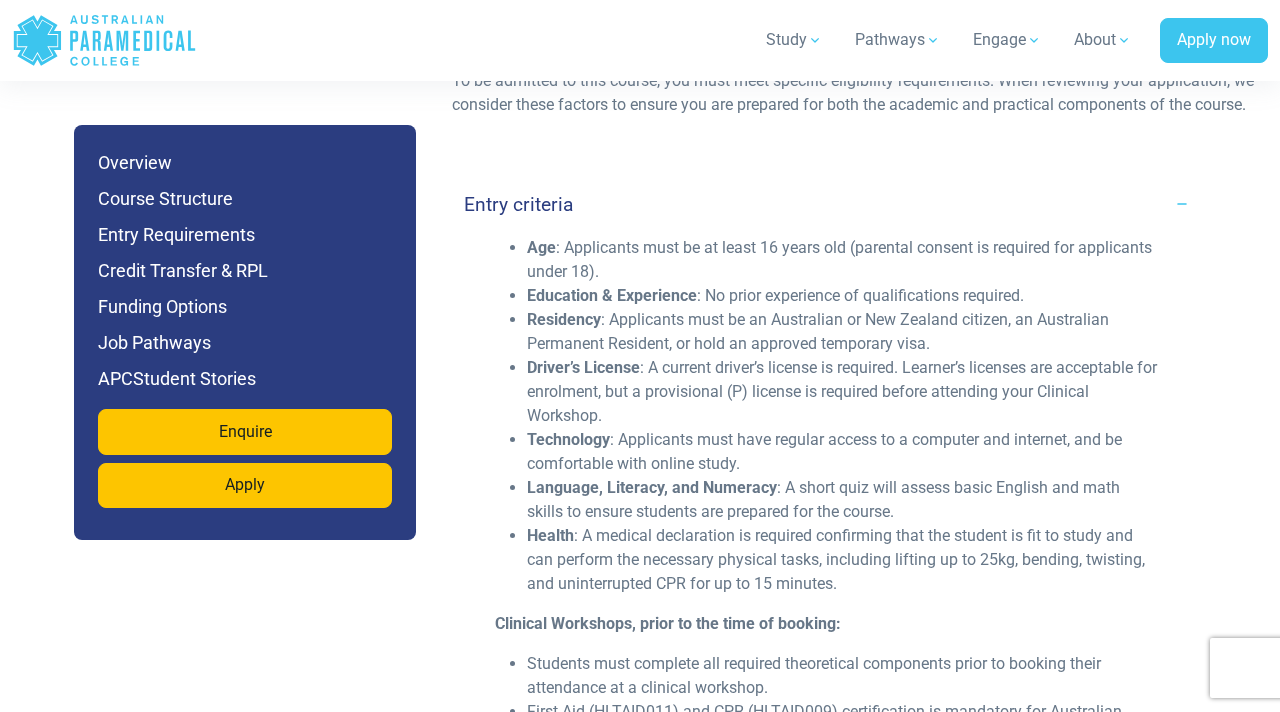 scroll, scrollTop: 5179, scrollLeft: 0, axis: vertical 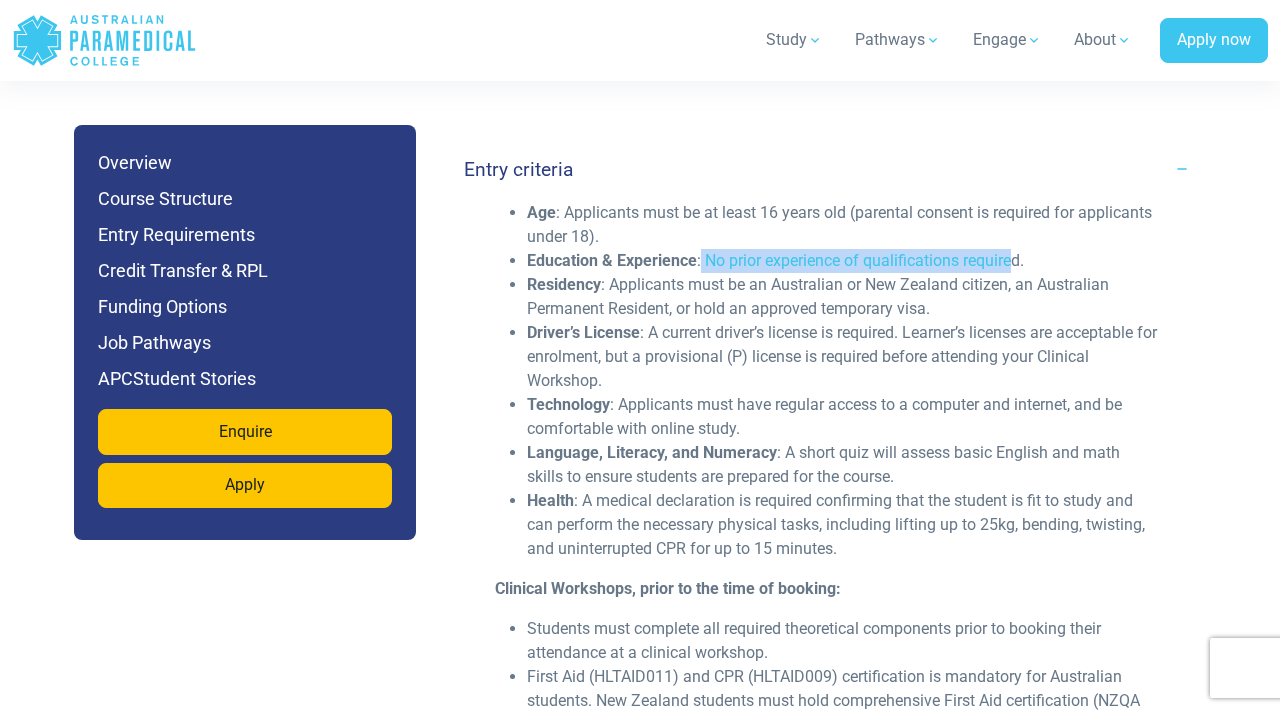 drag, startPoint x: 701, startPoint y: 261, endPoint x: 1017, endPoint y: 262, distance: 316.0016 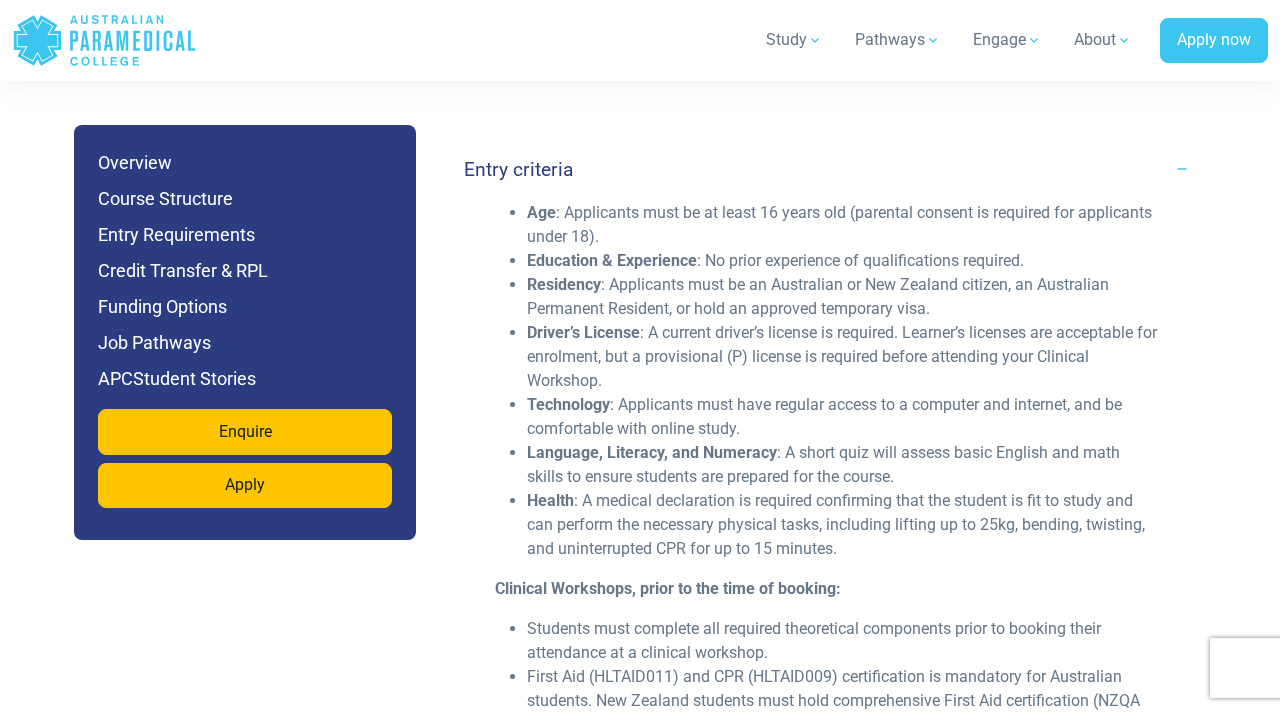 click on "Residency : Applicants must be an Australian or New Zealand citizen, an Australian Permanent Resident, or hold an approved temporary visa." at bounding box center (843, 297) 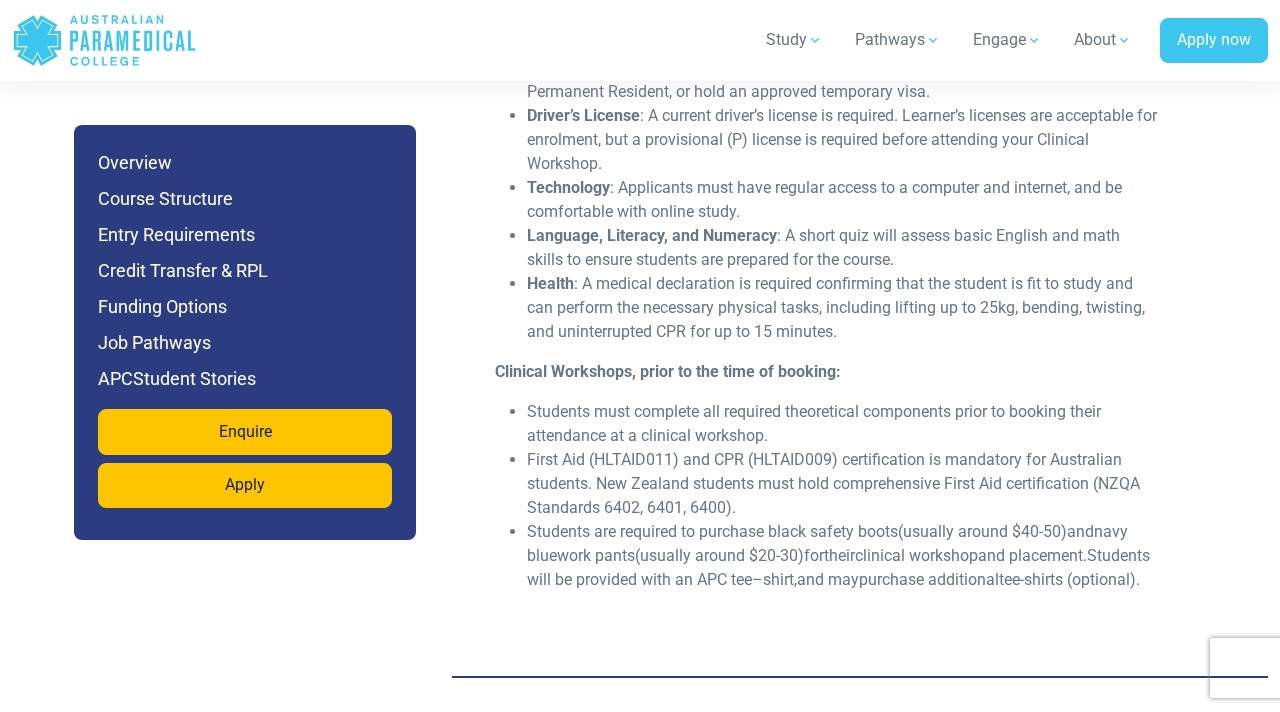 scroll, scrollTop: 5406, scrollLeft: 0, axis: vertical 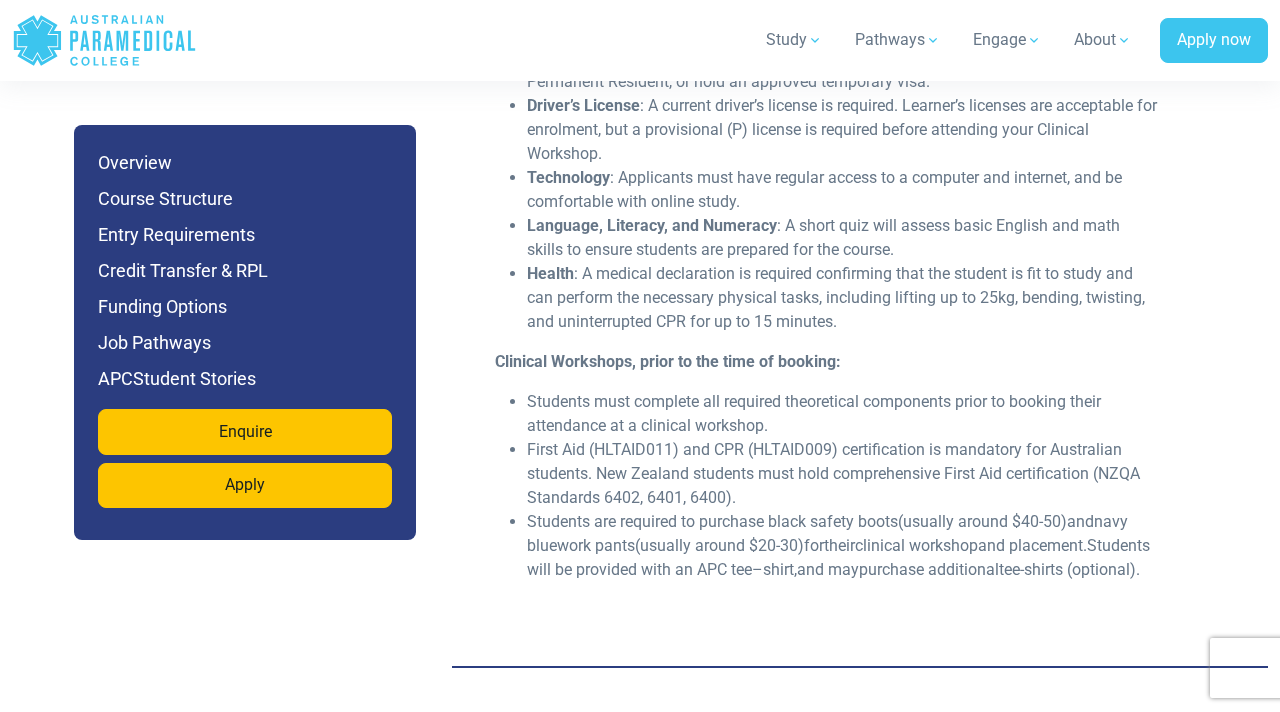 click on "Health : A medical declaration is required confirming that the student is fit to study and can perform the necessary physical tasks, including lifting up to 25kg, bending, twisting, and uninterrupted CPR for up to 15 minutes." at bounding box center [843, 298] 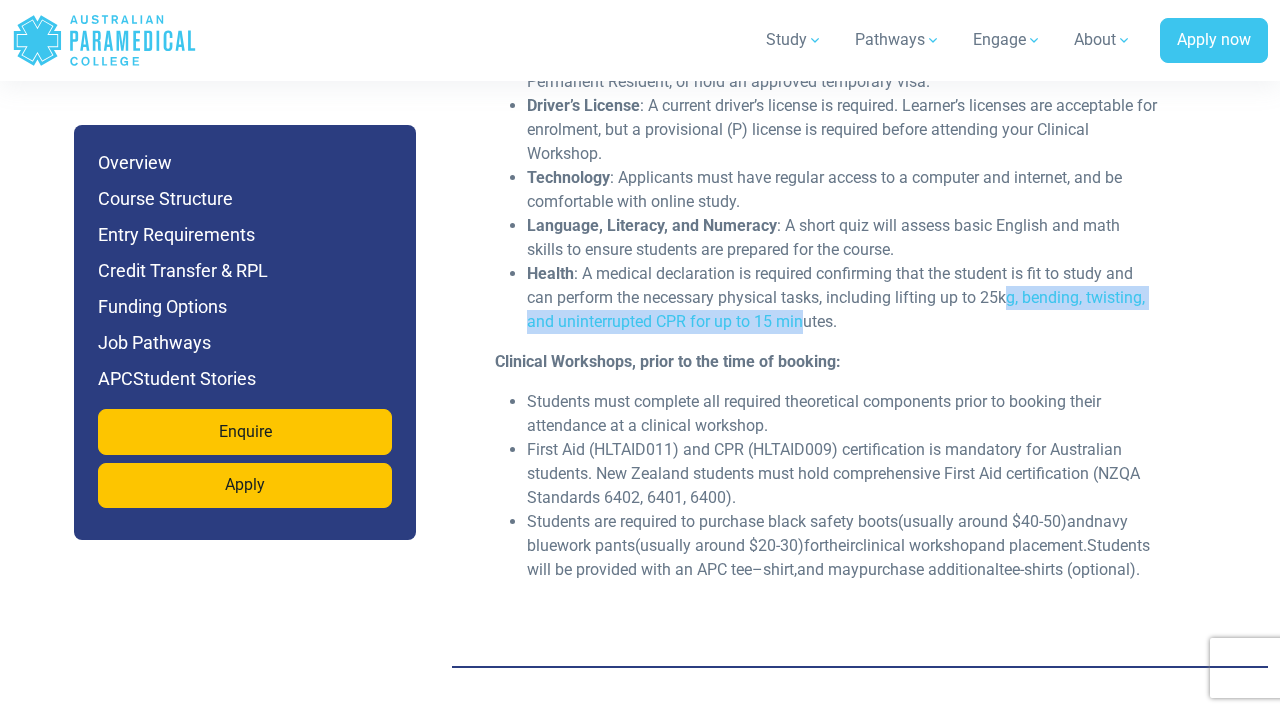 drag, startPoint x: 1010, startPoint y: 297, endPoint x: 777, endPoint y: 301, distance: 233.03433 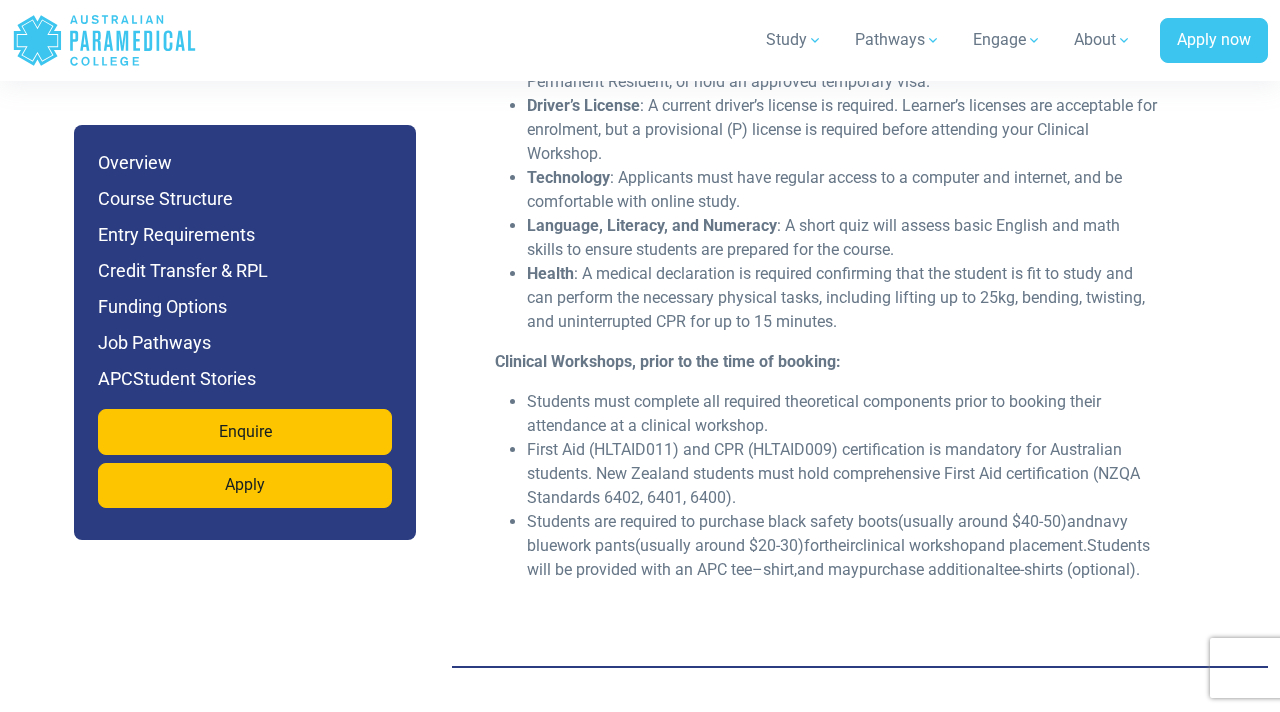click on "Age : Applicants must be at least 16 years old (parental consent is required for applicants under 18).
Education & Experience : No prior experience of qualifications required.
Residency : Applicants must be an Australian or New Zealand citizen, an Australian Permanent Resident, or hold an approved temporary visa.
Driver’s License : A current driver’s license is required. Learner’s licenses are acceptable for enrolment, but a provisional (P) license is required before attending your Clinical Workshop.
Technology : Applicants must have regular access to a computer and internet, and be comfortable with online study.
Language, Literacy, and Numeracy : A short quiz will assess basic English and math skills to ensure students are prepared for the course.
Health
Clinical Workshops, prior to the time of booking:
Students must complete all required theoretical components prior to booking their attendance at a clinical workshop.
Students" at bounding box center (827, 286) 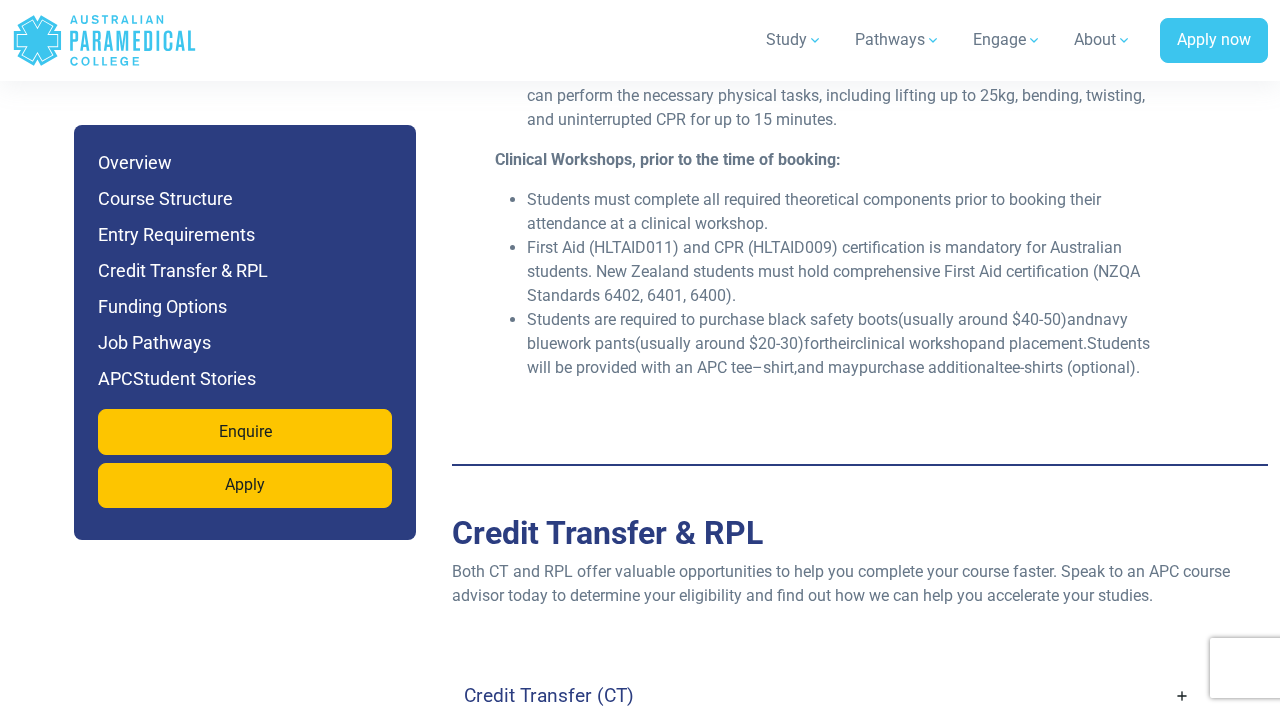 scroll, scrollTop: 5621, scrollLeft: 0, axis: vertical 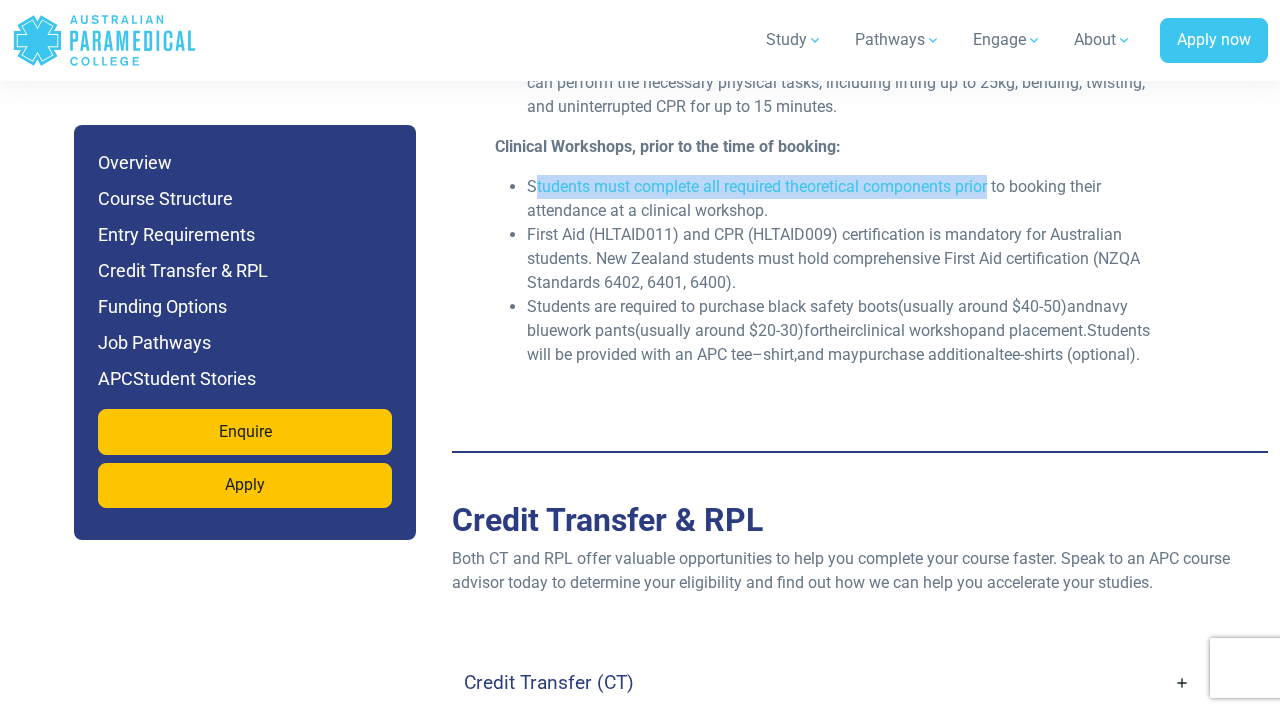 drag, startPoint x: 538, startPoint y: 183, endPoint x: 994, endPoint y: 194, distance: 456.13266 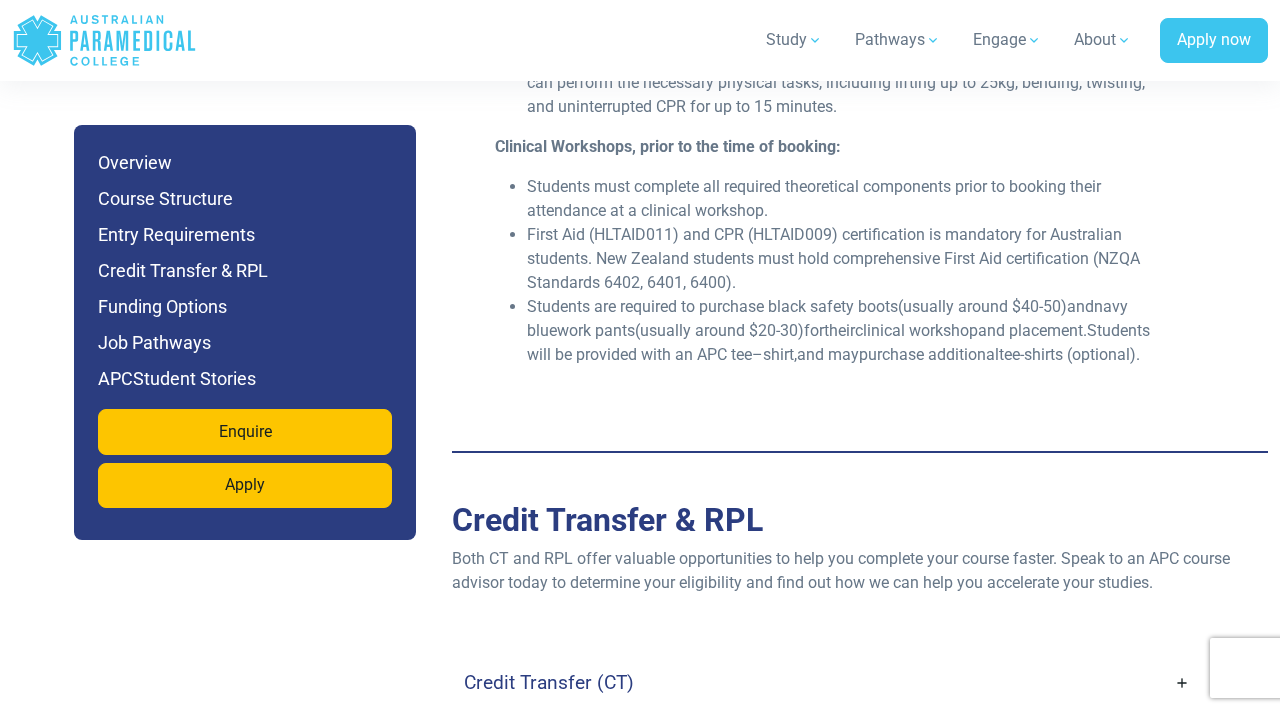 click on "Students must complete all required theoretical components prior to booking their attendance at a clinical workshop." at bounding box center [843, 199] 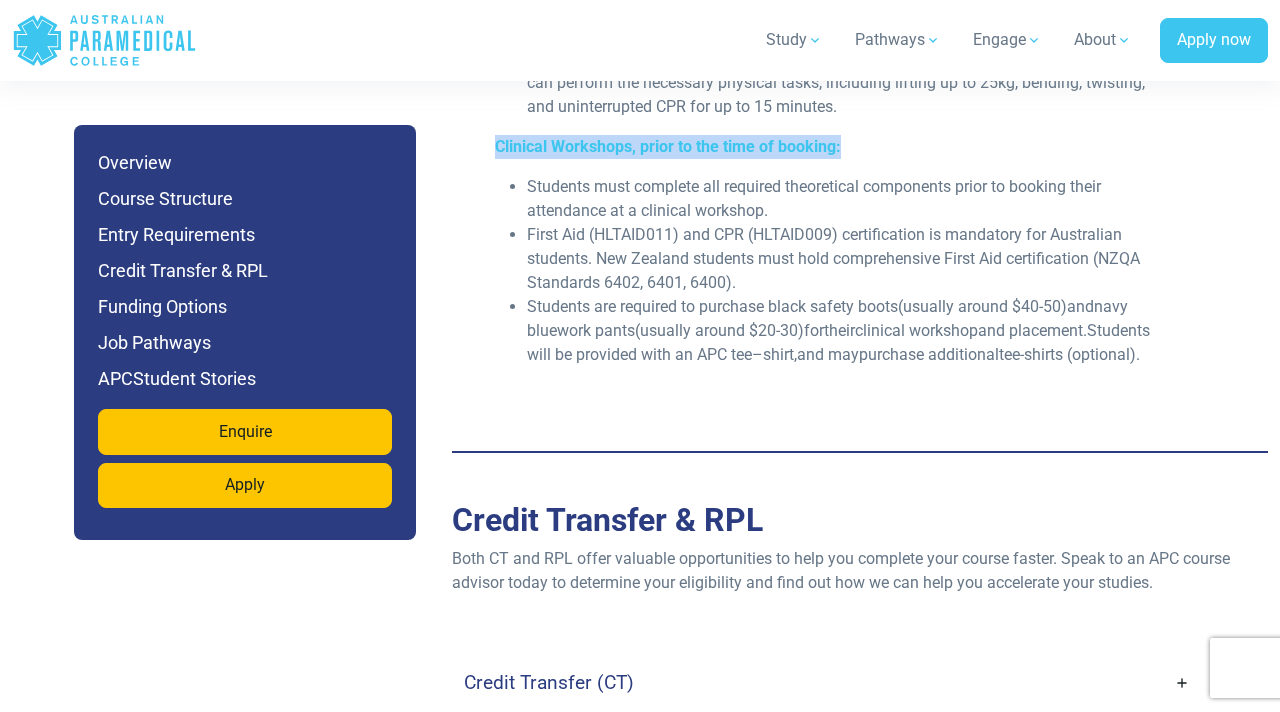 drag, startPoint x: 496, startPoint y: 145, endPoint x: 923, endPoint y: 148, distance: 427.01053 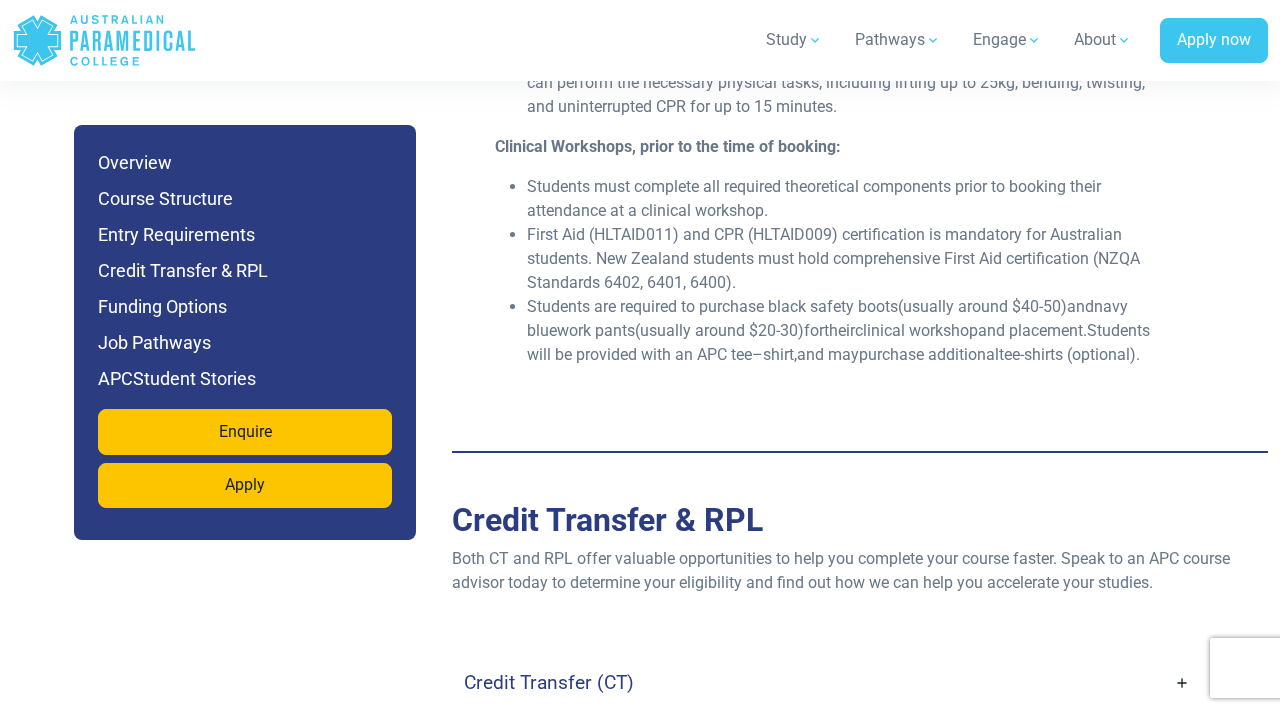 click on "Students must complete all required theoretical components prior to booking their attendance at a clinical workshop." at bounding box center [843, 199] 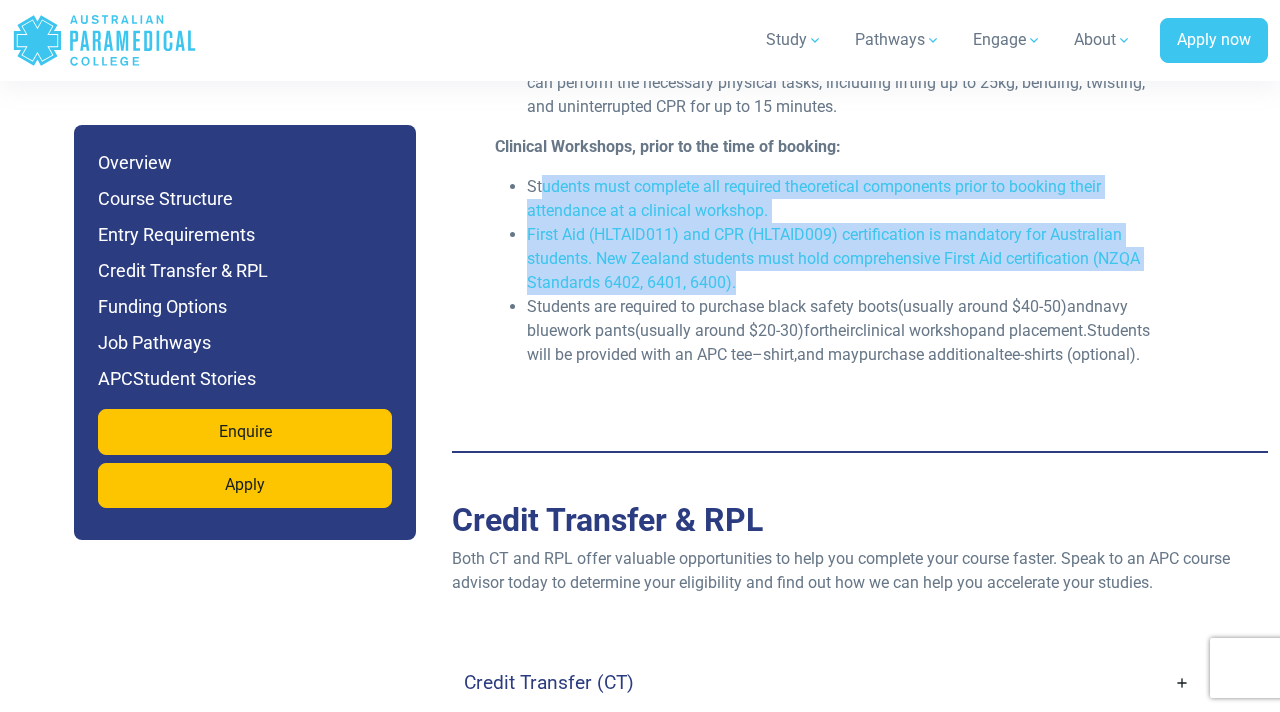 drag, startPoint x: 546, startPoint y: 192, endPoint x: 771, endPoint y: 273, distance: 239.13594 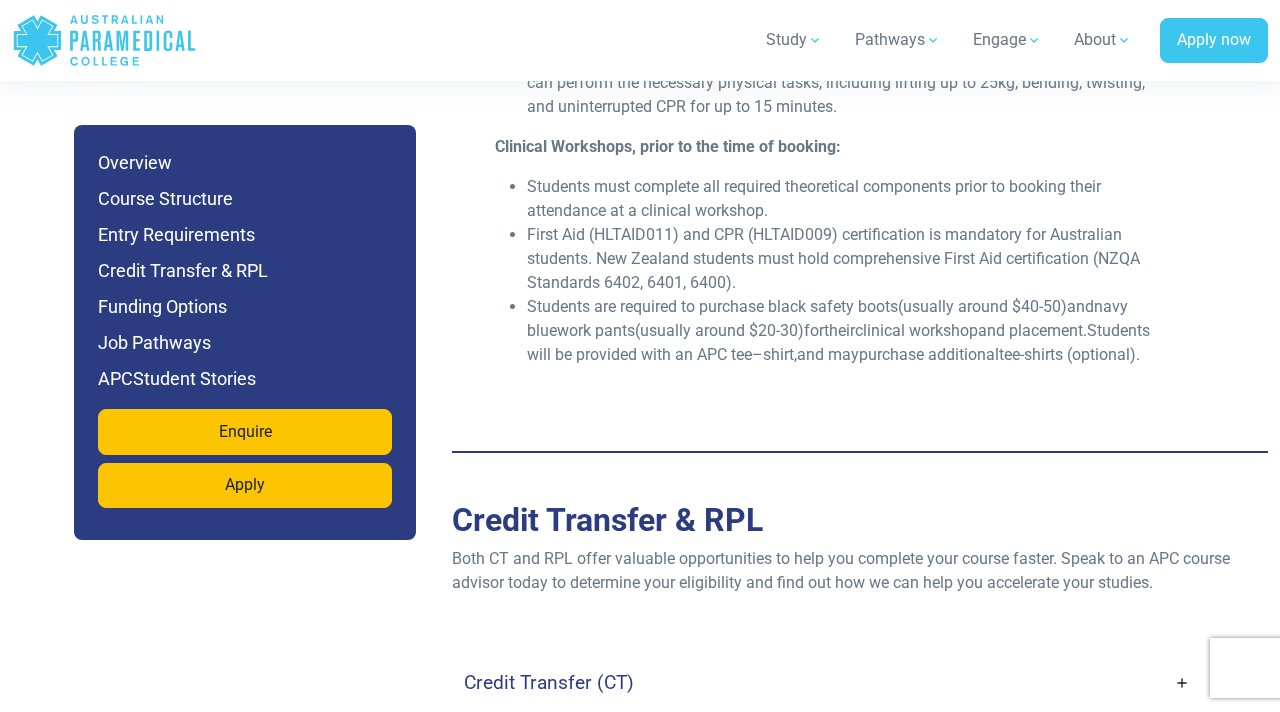 click on "purchase" at bounding box center (731, 306) 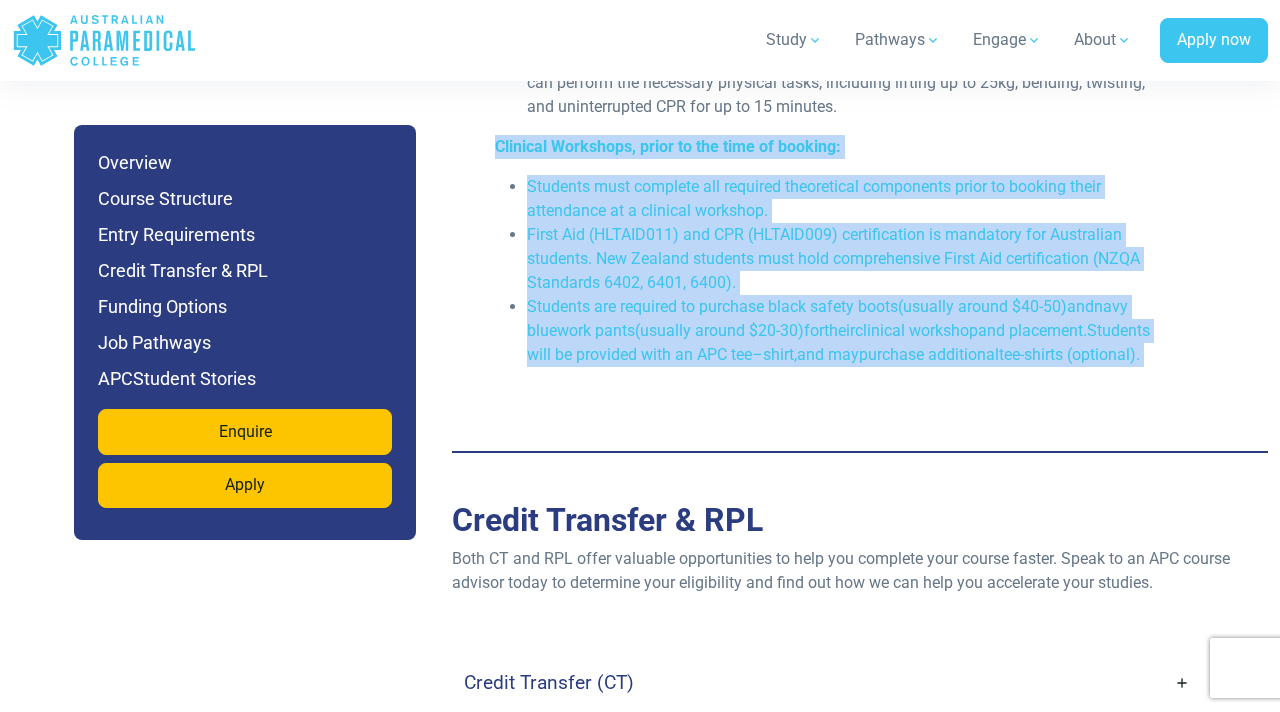 drag, startPoint x: 477, startPoint y: 133, endPoint x: 1040, endPoint y: 421, distance: 632.3867 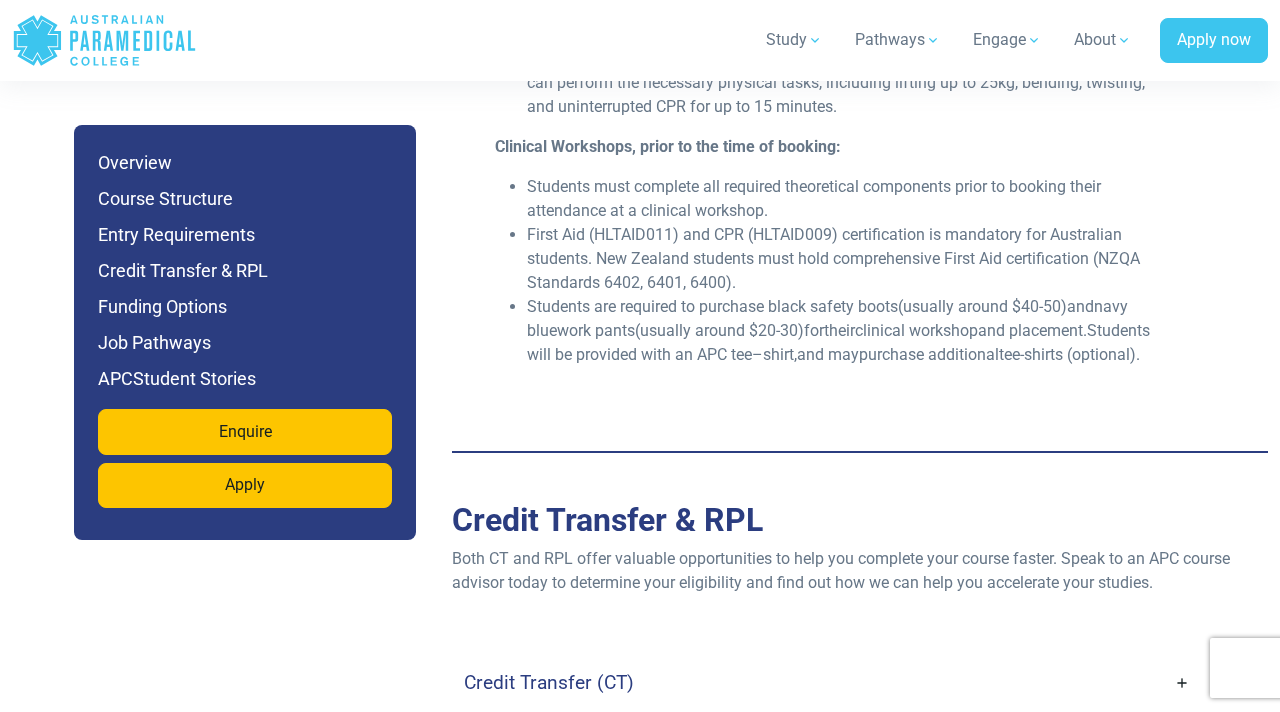 click on "Age : Applicants must be at least 16 years old (parental consent is required for applicants under 18).
Education & Experience : No prior experience of qualifications required.
Residency : Applicants must be an Australian or New Zealand citizen, an Australian Permanent Resident, or hold an approved temporary visa.
Driver’s License : A current driver’s license is required. Learner’s licenses are acceptable for enrolment, but a provisional (P) license is required before attending your Clinical Workshop.
Technology : Applicants must have regular access to a computer and internet, and be comfortable with online study.
Language, Literacy, and Numeracy : A short quiz will assess basic English and math skills to ensure students are prepared for the course.
Health
Clinical Workshops, prior to the time of booking:
Students   are required to   purchase   black safety boots  and  navy blue" at bounding box center (827, 71) 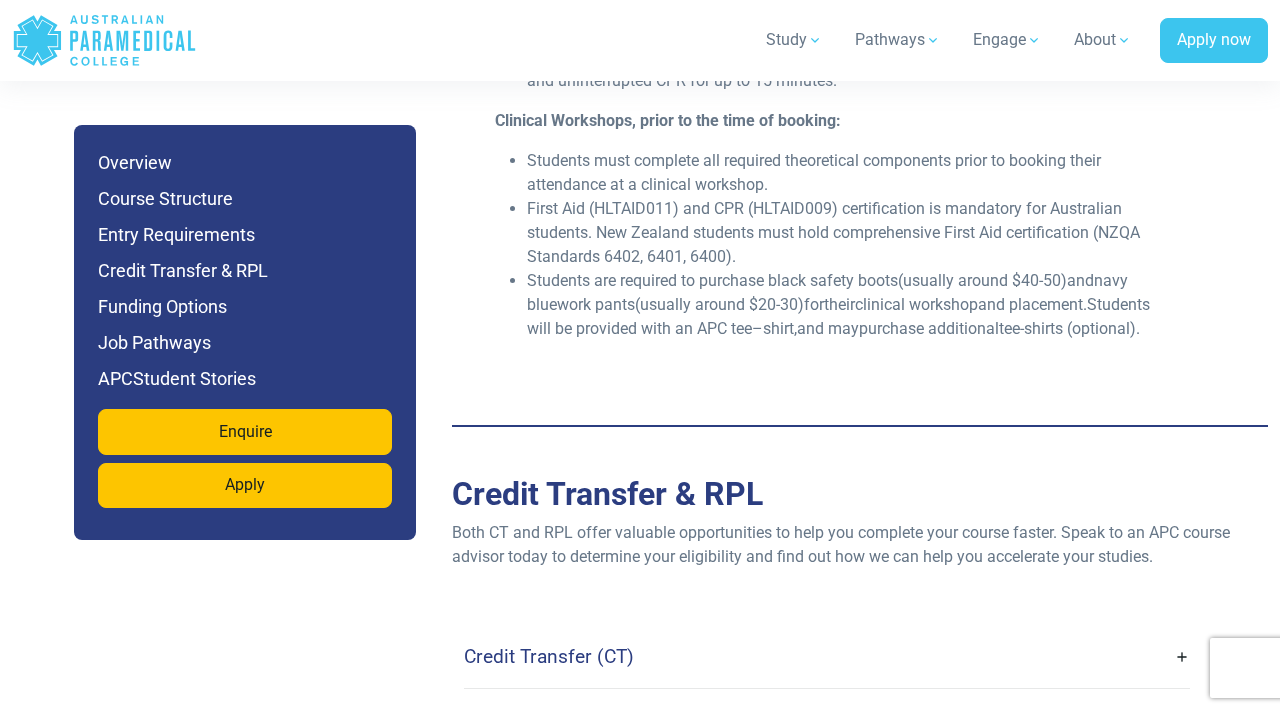 scroll, scrollTop: 5622, scrollLeft: 0, axis: vertical 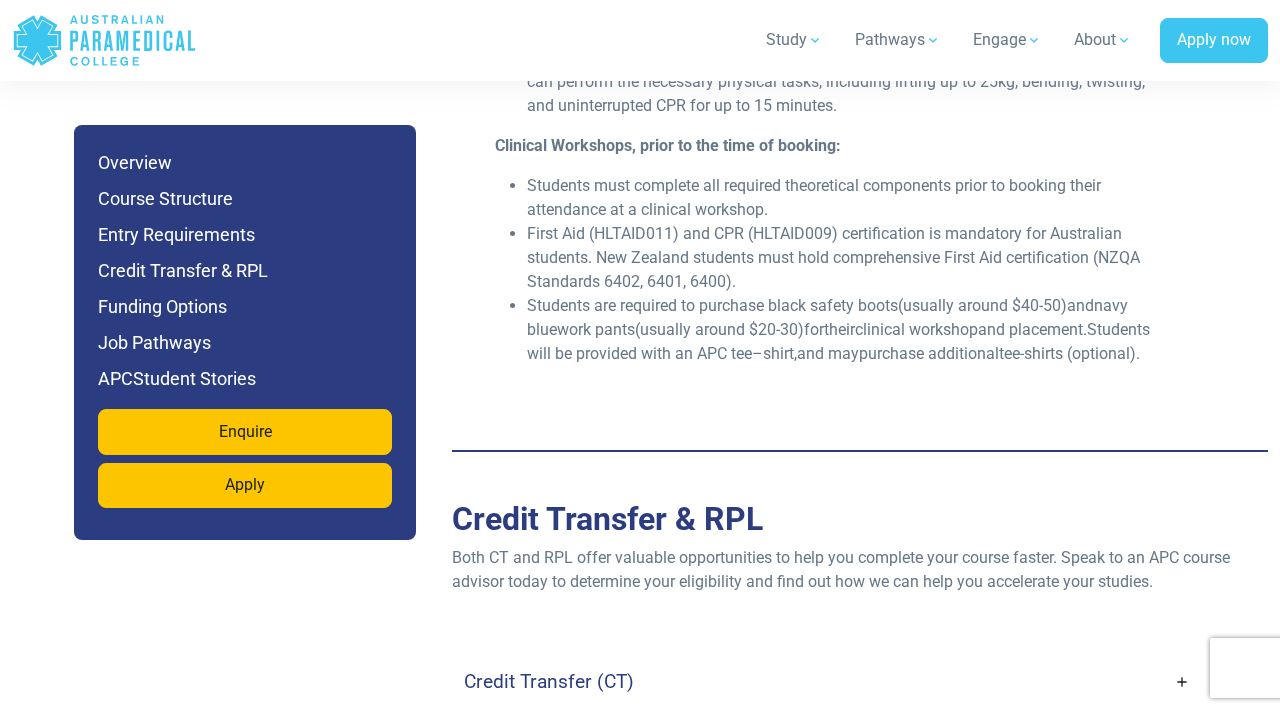 click on "Students must complete all required theoretical components prior to booking their attendance at a clinical workshop.
First Aid (HLTAID011) and CPR (HLTAID009) certification is mandatory for Australian students. New Zealand students must hold comprehensive First Aid certification (NZQA Standards 6402, 6401, 6400).
Students   are required to   purchase   black safety boots  (usually around $40-50)  and  navy blue  work pants  (usually around $20-30)  for  their  clinical workshop  and placement.  Students will be provided with an APC tee – shirt,  and may  purchase   additional  tee-shirts (optional)." at bounding box center (827, 270) 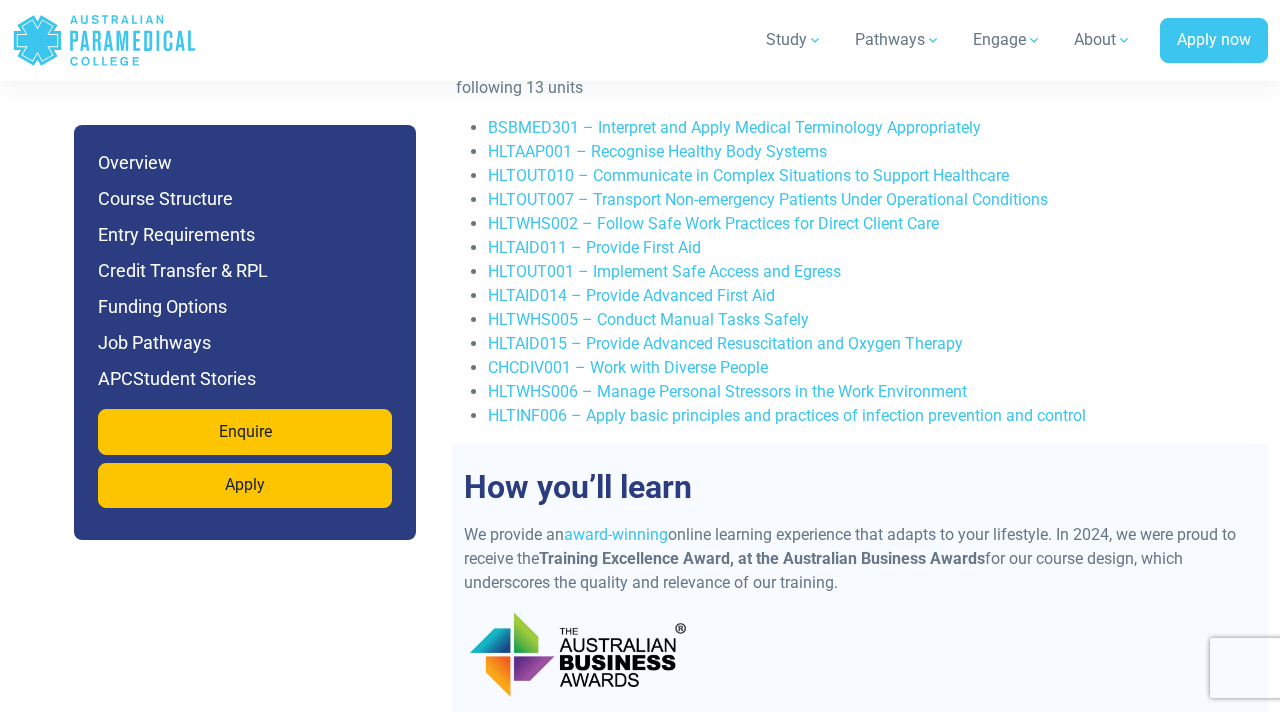 scroll, scrollTop: 4174, scrollLeft: 0, axis: vertical 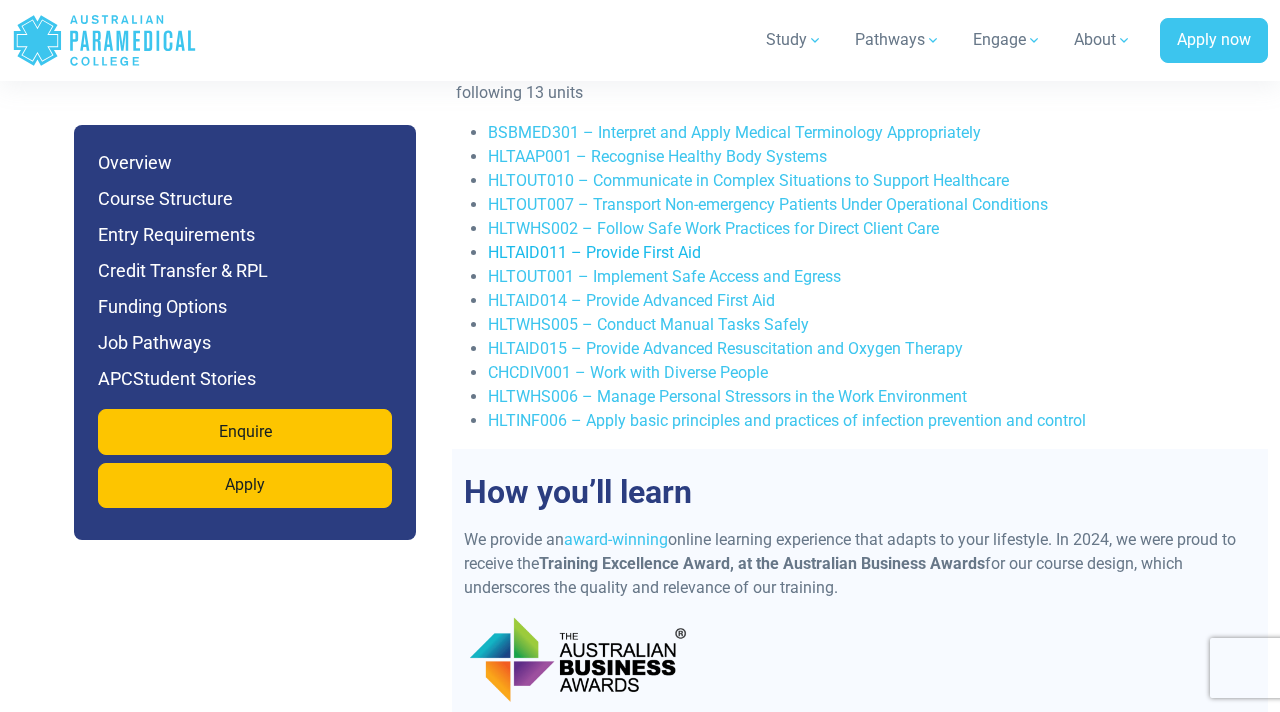 click on "HLTAID011 – Provide First Aid" at bounding box center [594, 252] 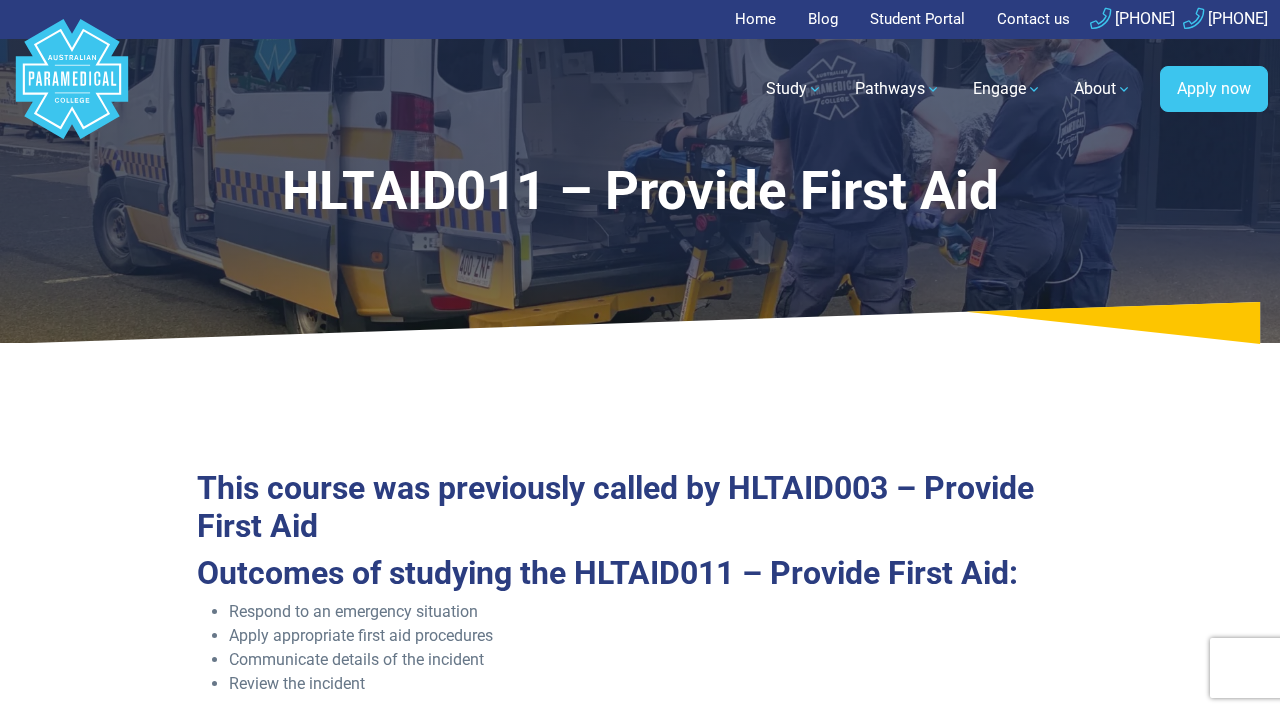 scroll, scrollTop: 77, scrollLeft: 0, axis: vertical 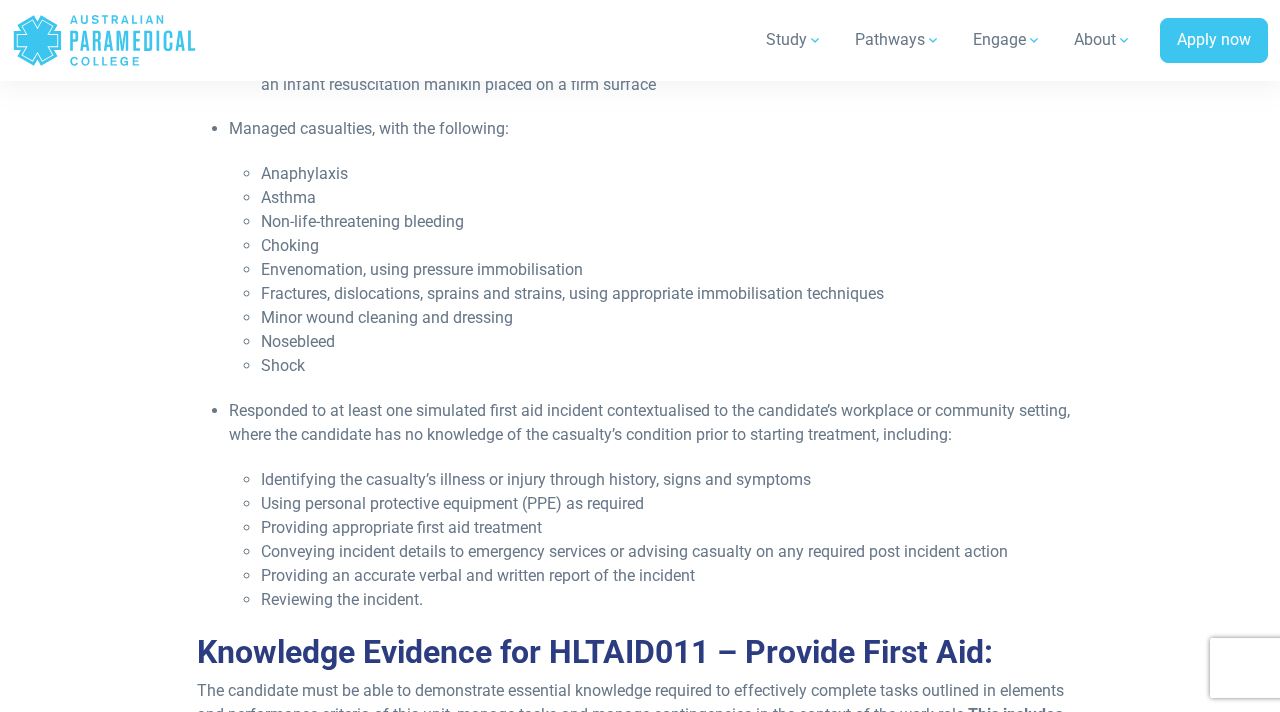 click on ".logo-horizontal-c1{fill:#3CC5EE;}
.logo-horizontal-c3{fill:#3CC5EE;}
.logo-horizontal-c2{fill:#FFF;}" 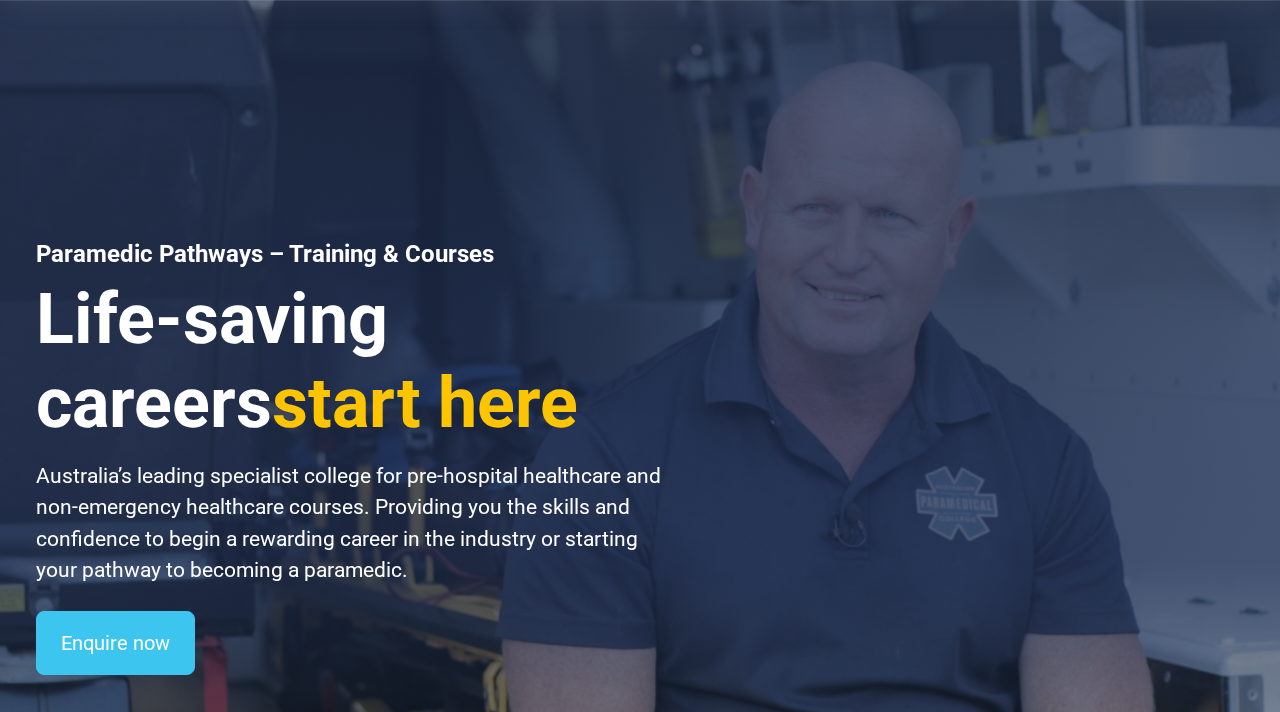 scroll, scrollTop: 251, scrollLeft: 0, axis: vertical 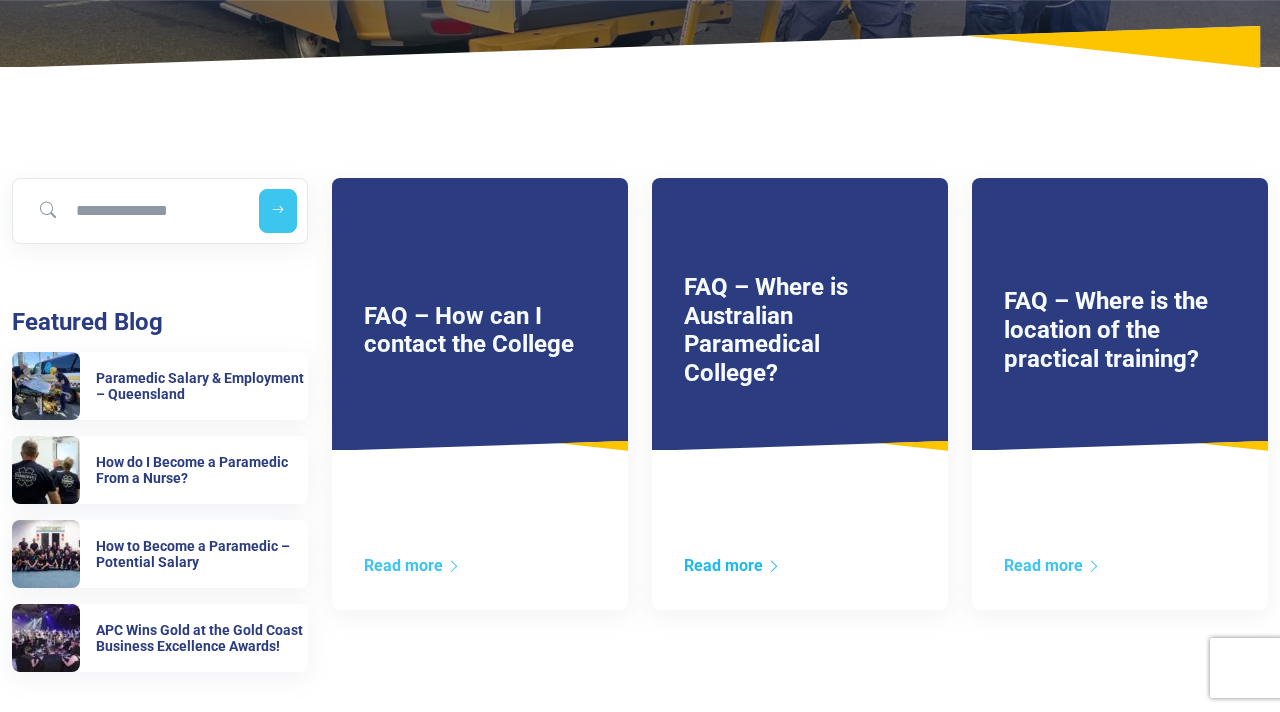 click on "Read more" at bounding box center (732, 565) 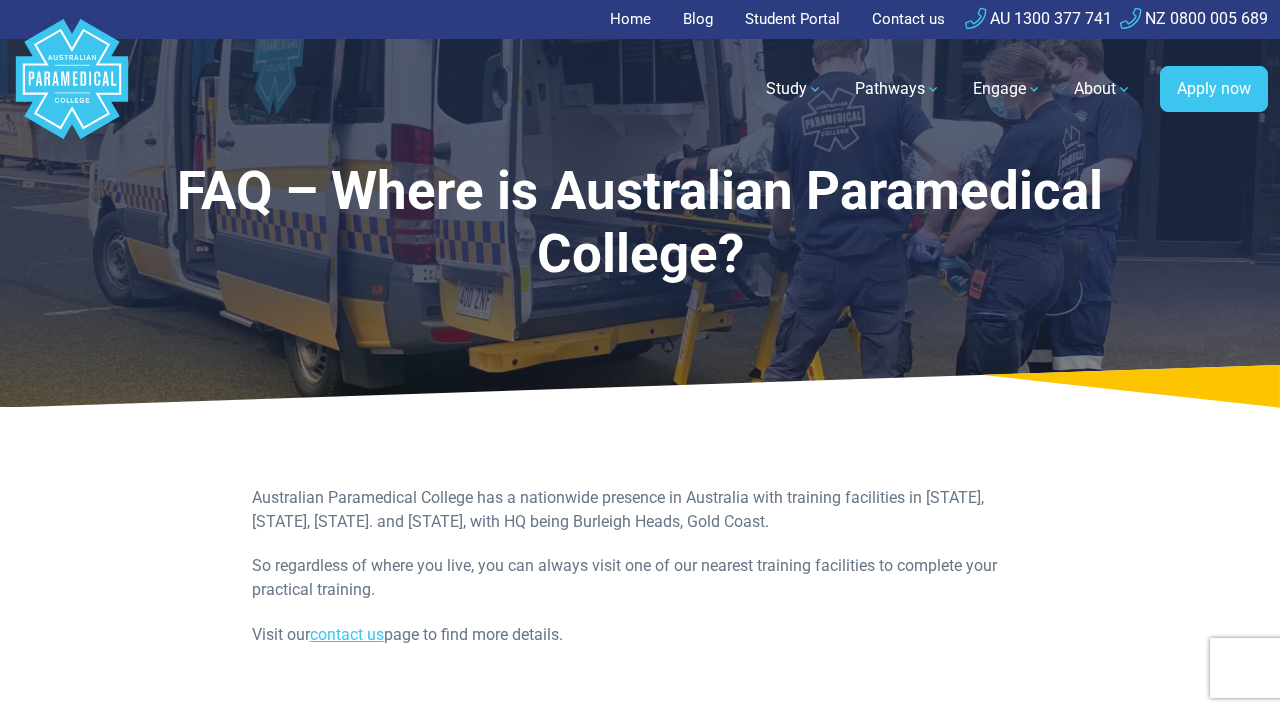 scroll, scrollTop: 0, scrollLeft: 0, axis: both 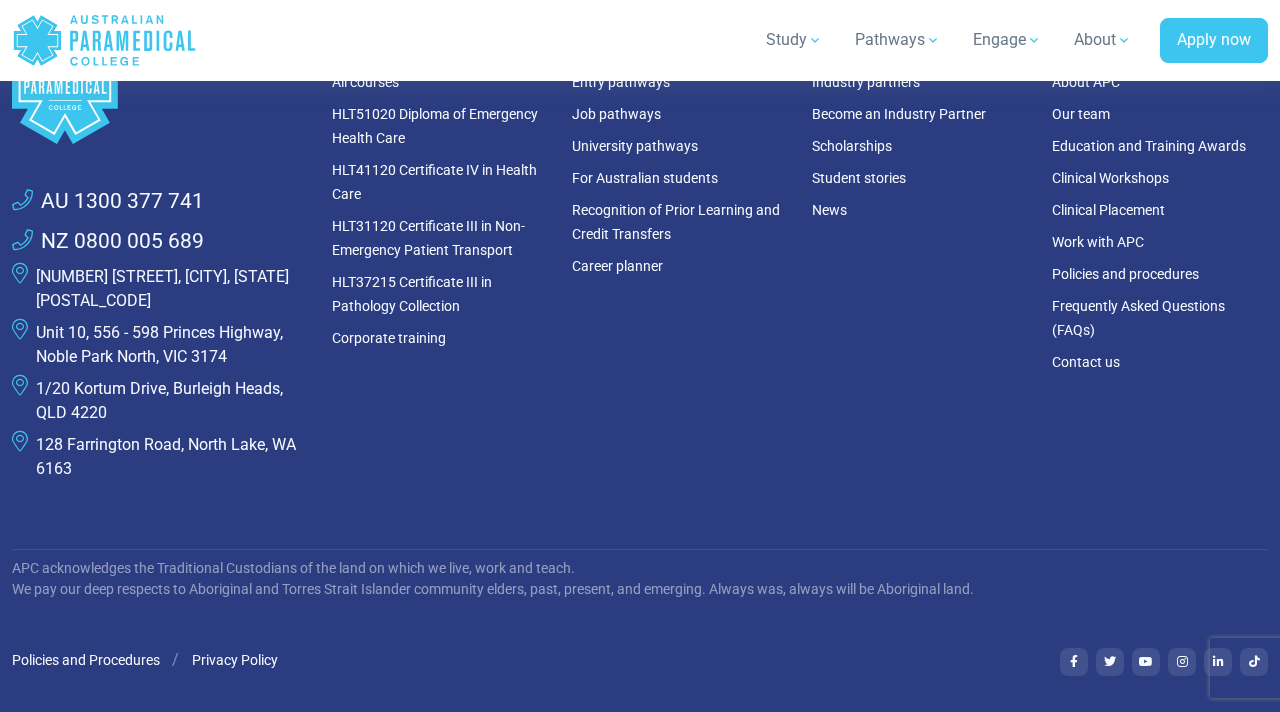 click on "[NUMBER] [STREET], [CITY], [STATE] [POSTAL_CODE]" at bounding box center (159, 344) 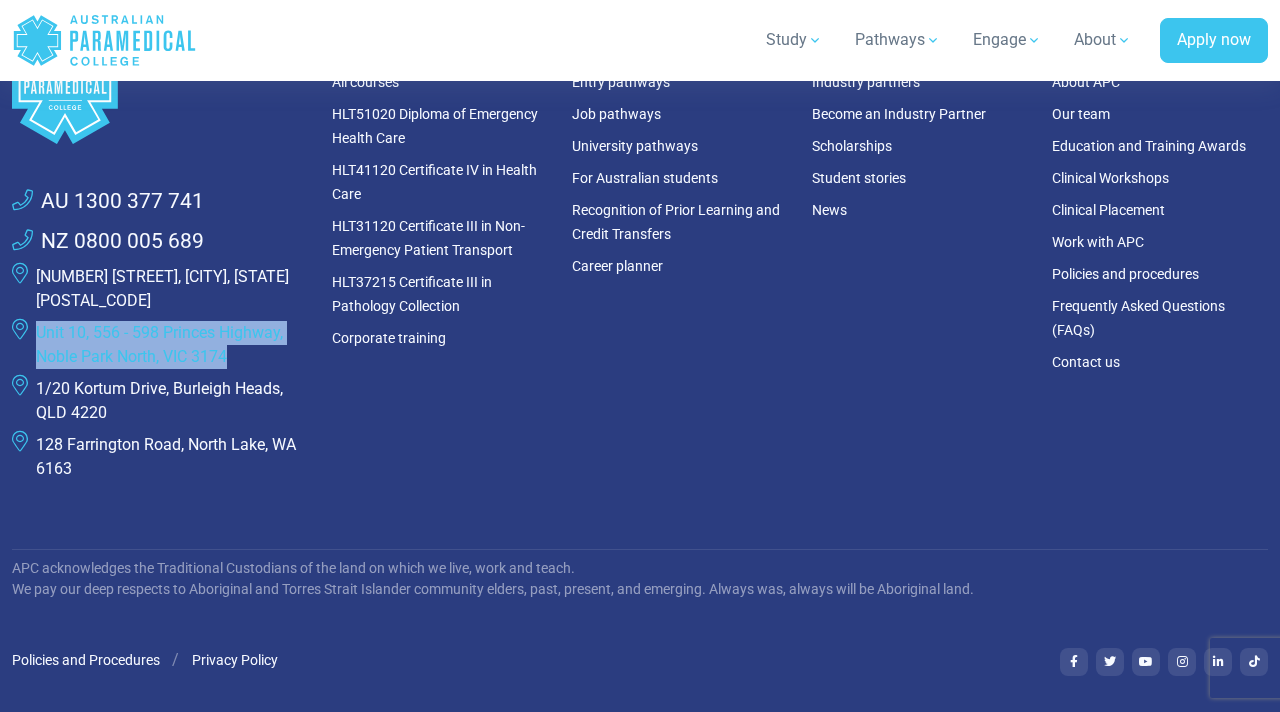 drag, startPoint x: 246, startPoint y: 342, endPoint x: 29, endPoint y: 317, distance: 218.43535 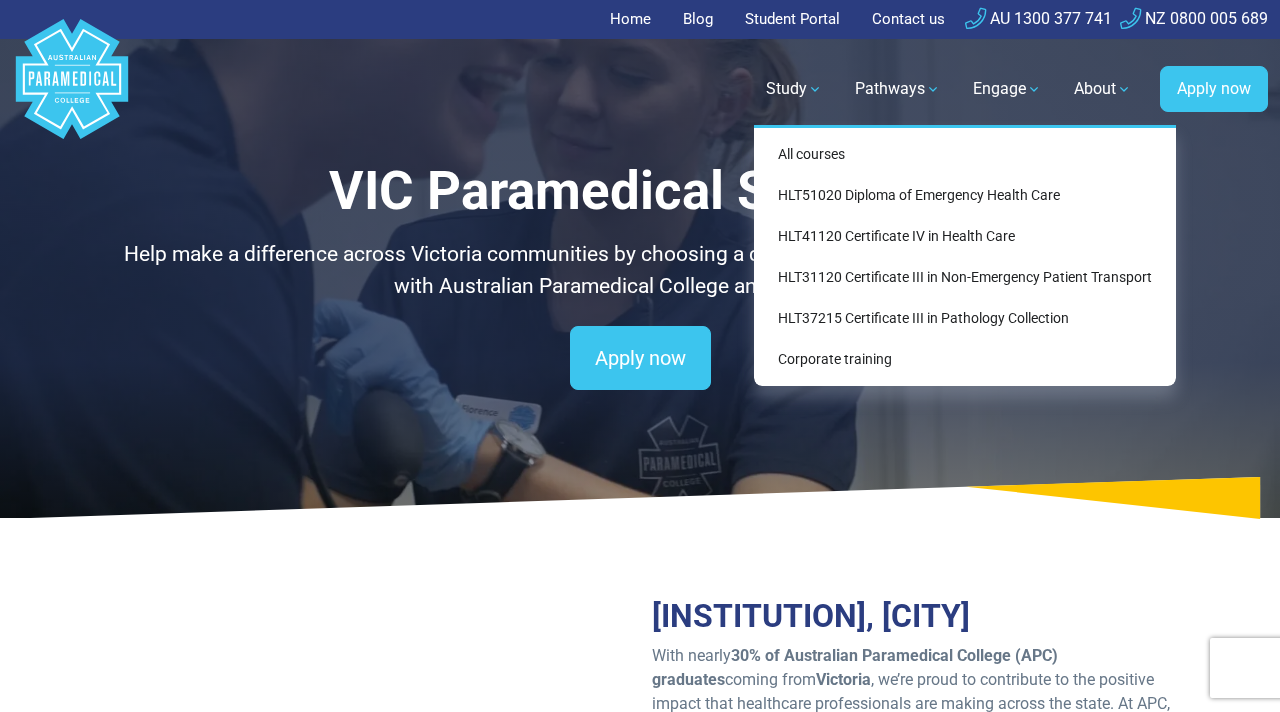 scroll, scrollTop: 0, scrollLeft: 0, axis: both 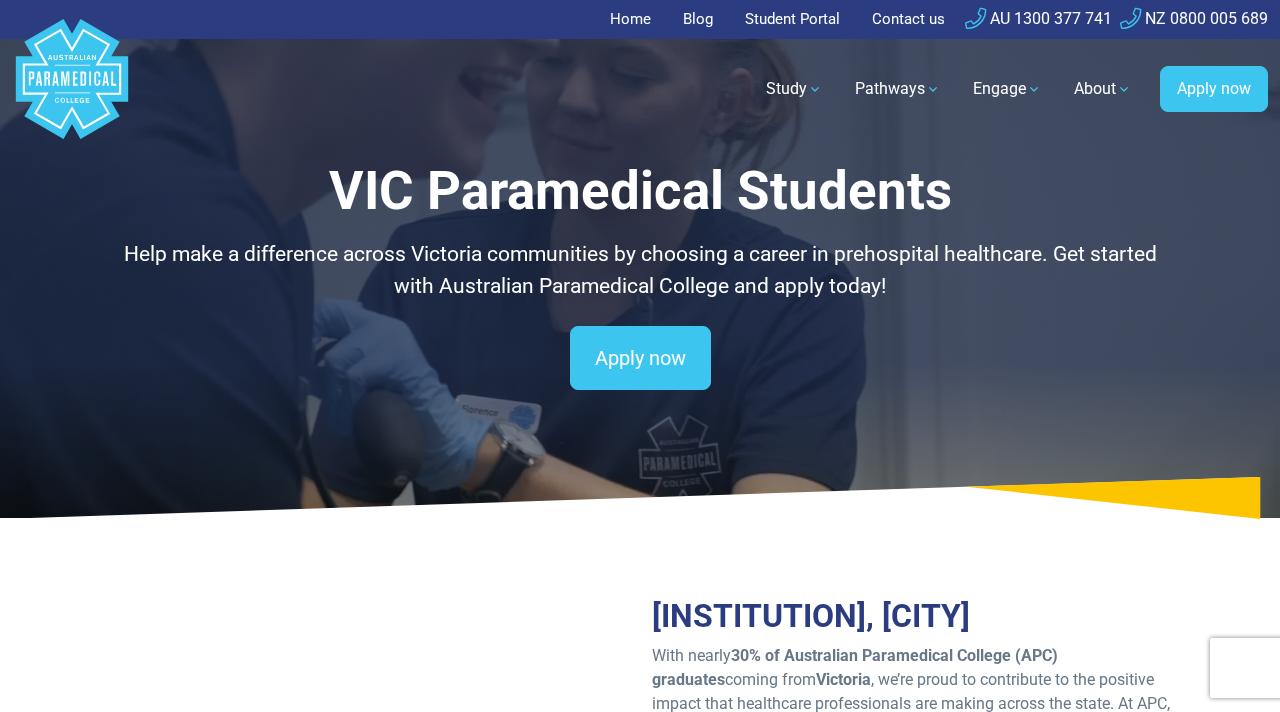 click on "Study
All courses
HLT51020 Diploma of Emergency Health Care
HLT41120 Certificate IV in Health Care
HLT31120 Certificate III in Non-Emergency Patient Transport
HLT37215 Certificate III in Pathology Collection
Corporate training
Pathways Victoria" at bounding box center [700, 89] 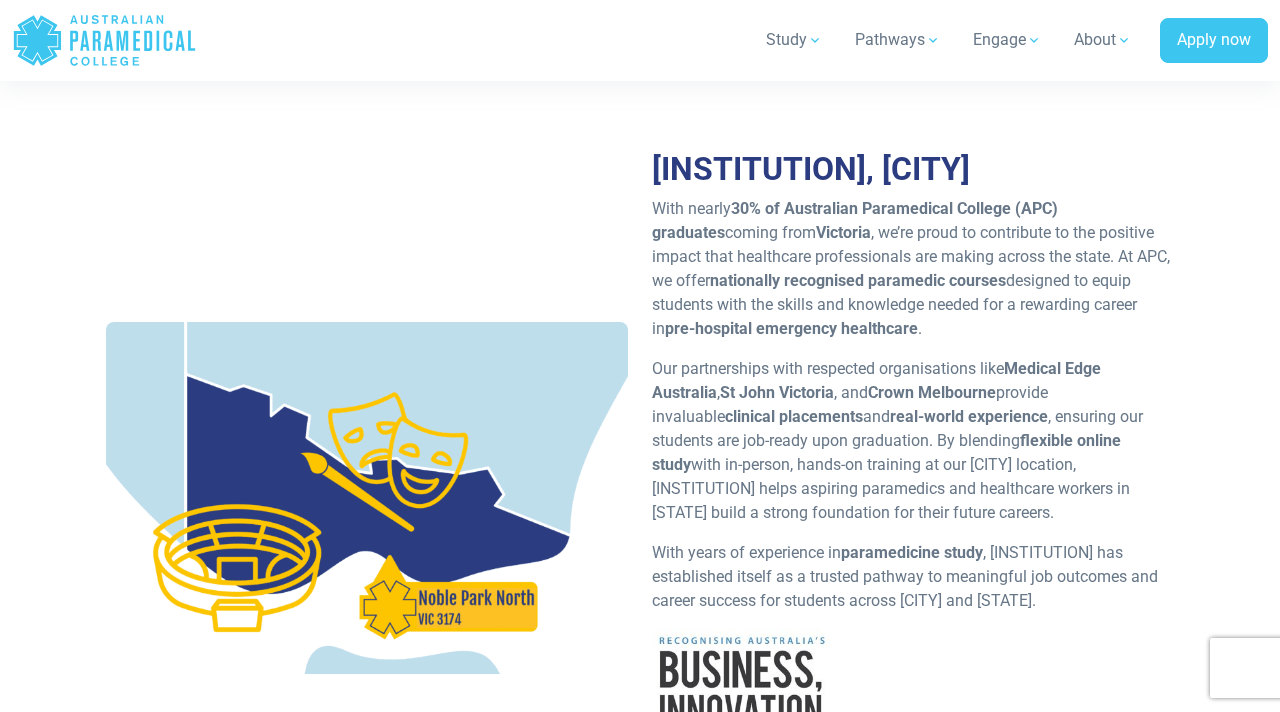 scroll, scrollTop: 408, scrollLeft: 0, axis: vertical 